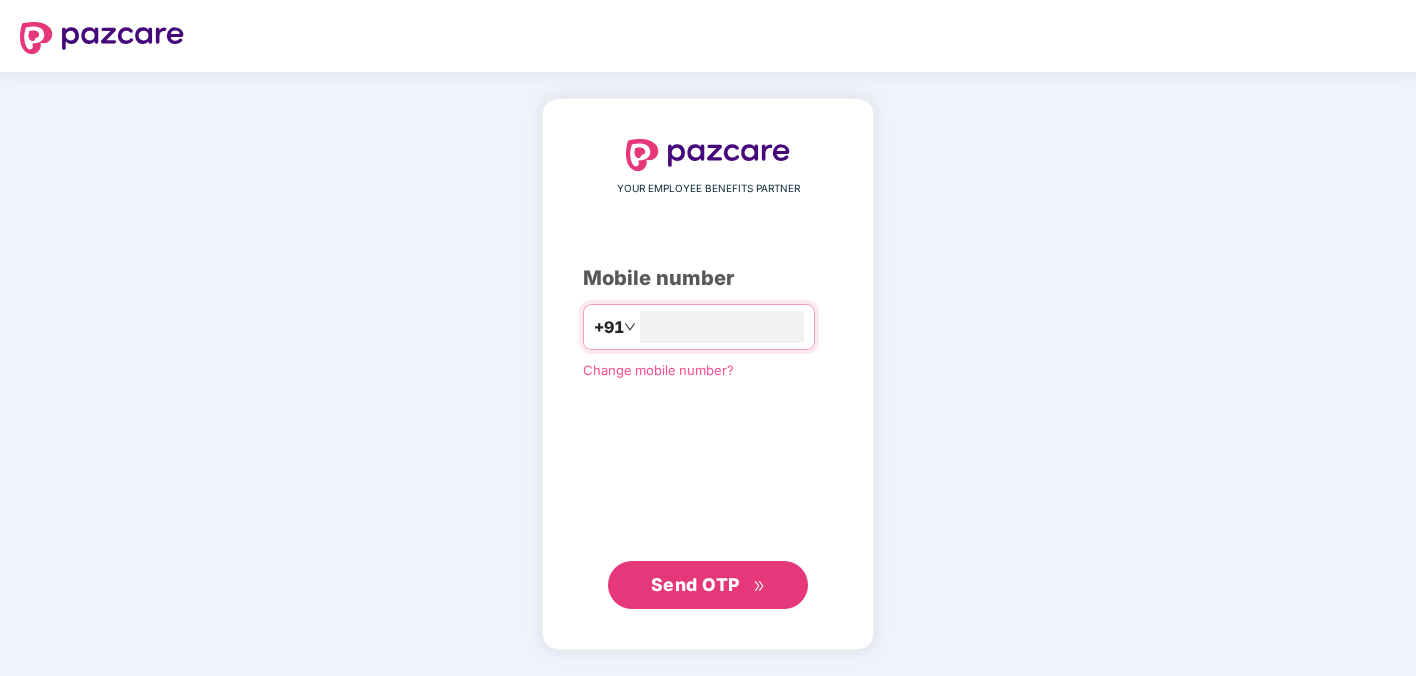 scroll, scrollTop: 0, scrollLeft: 0, axis: both 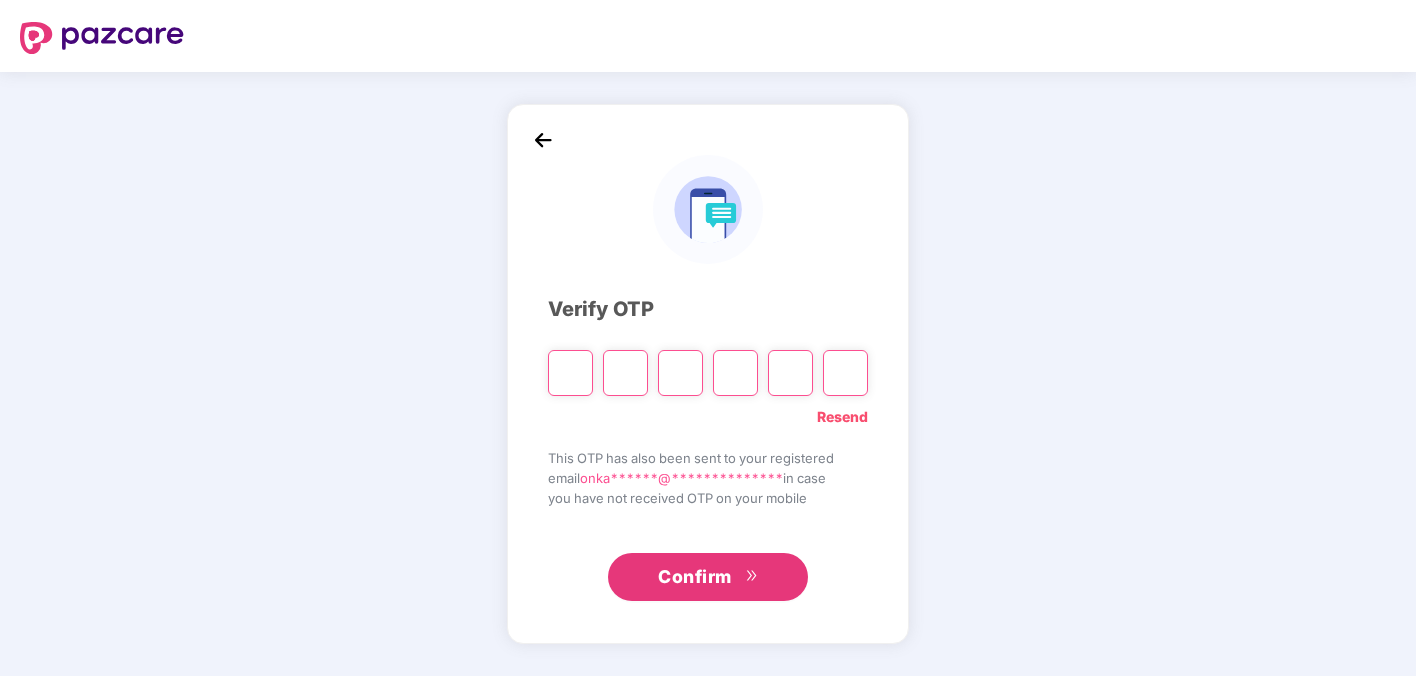 click at bounding box center [570, 373] 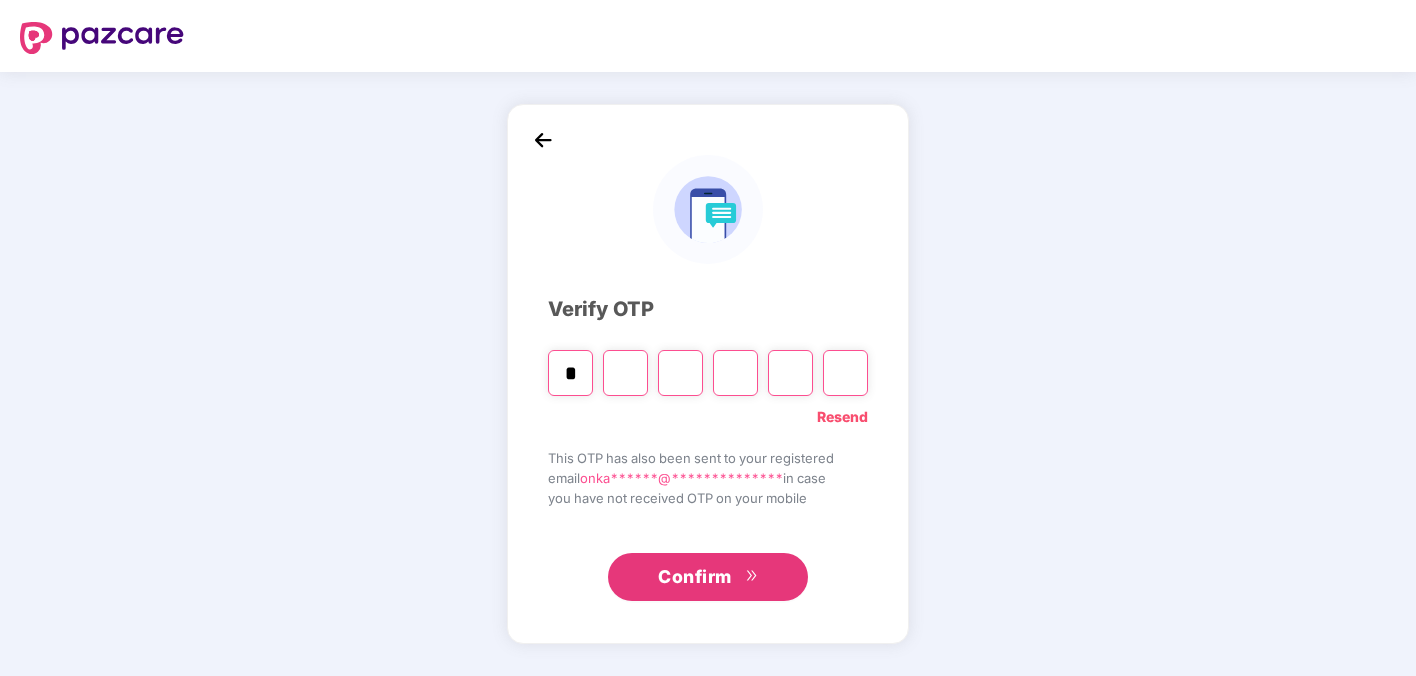 type on "*" 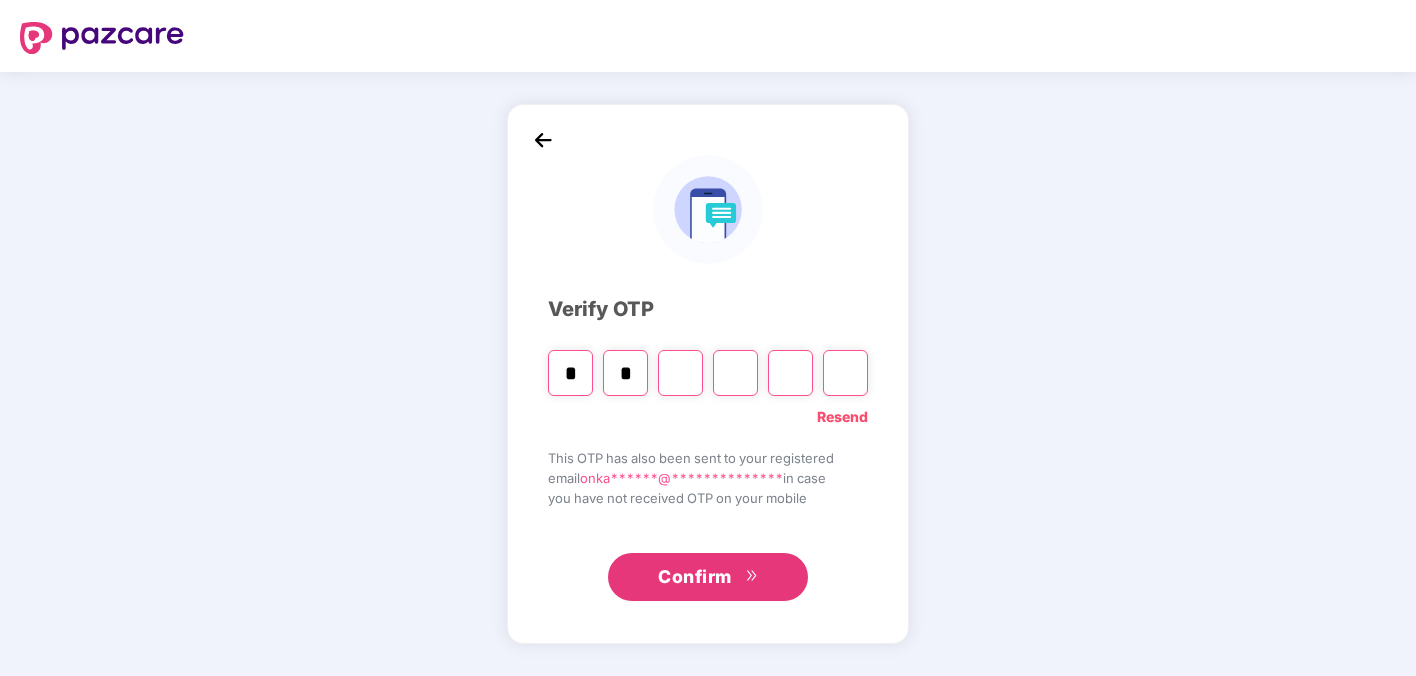 type on "*" 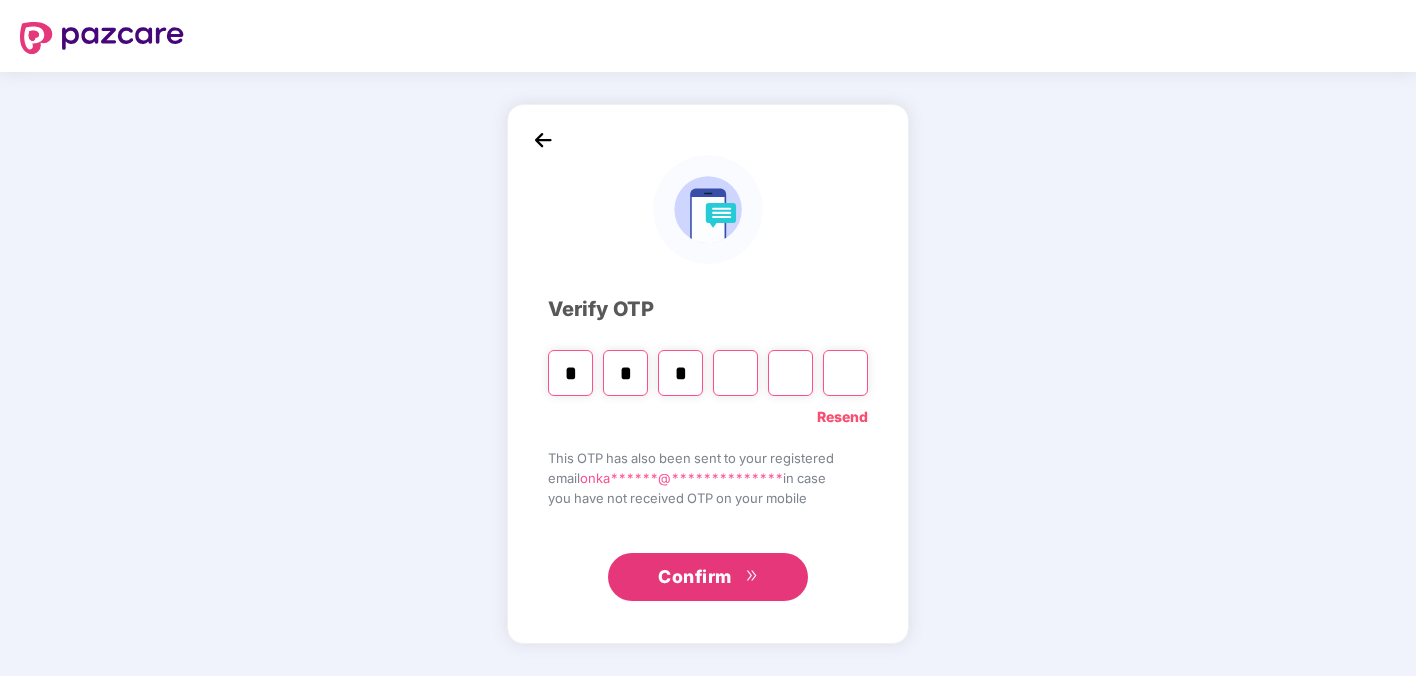 type on "*" 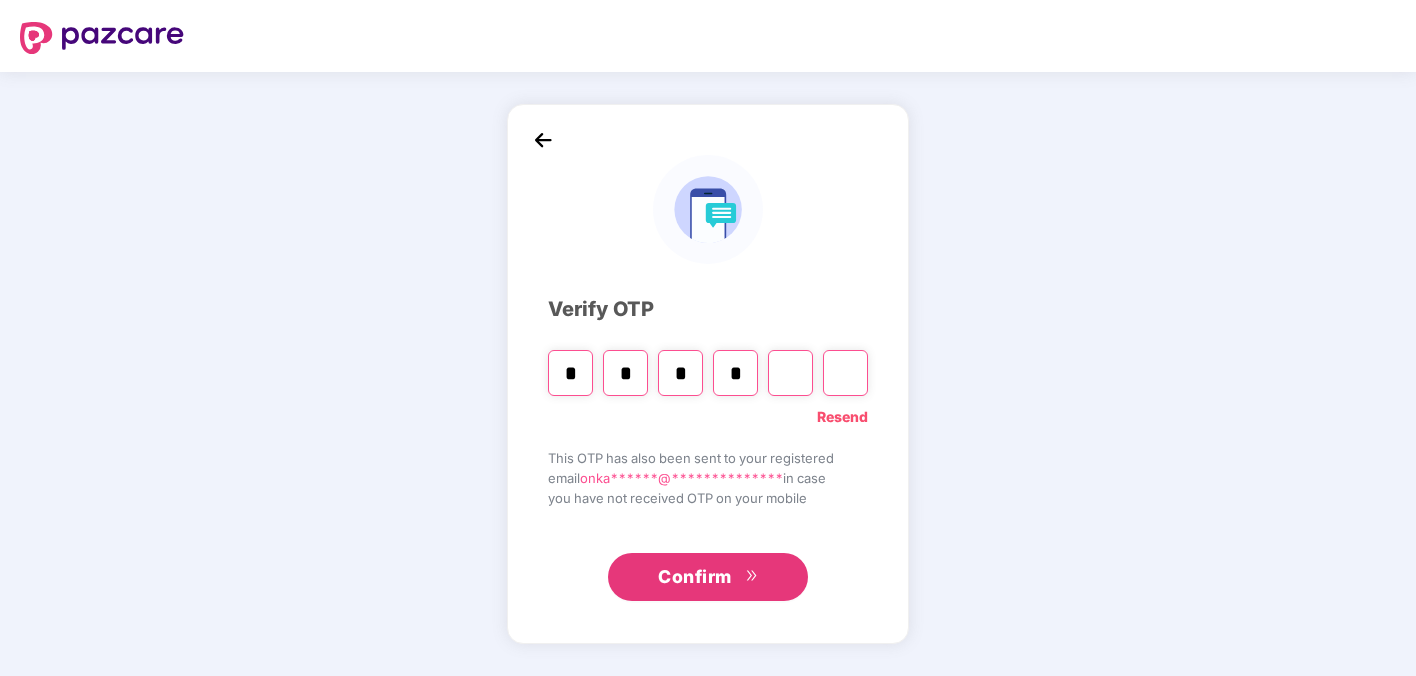type on "*" 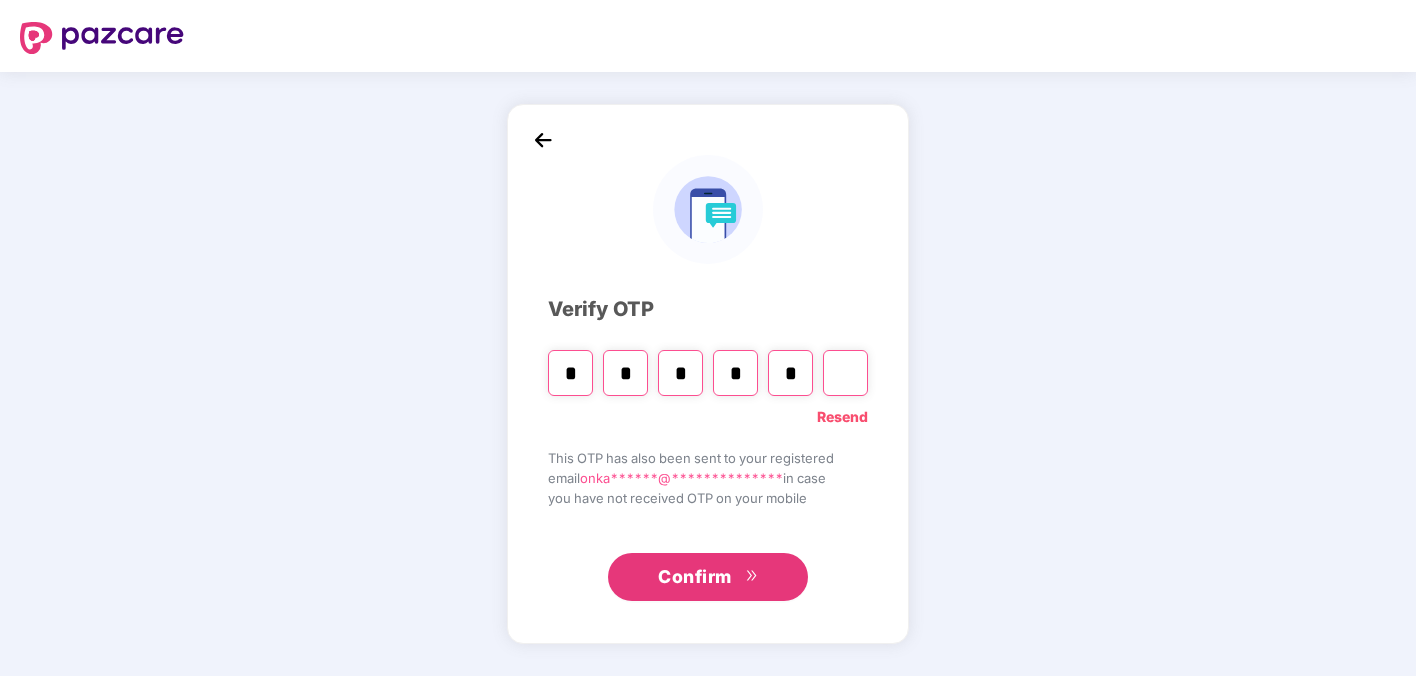 type on "*" 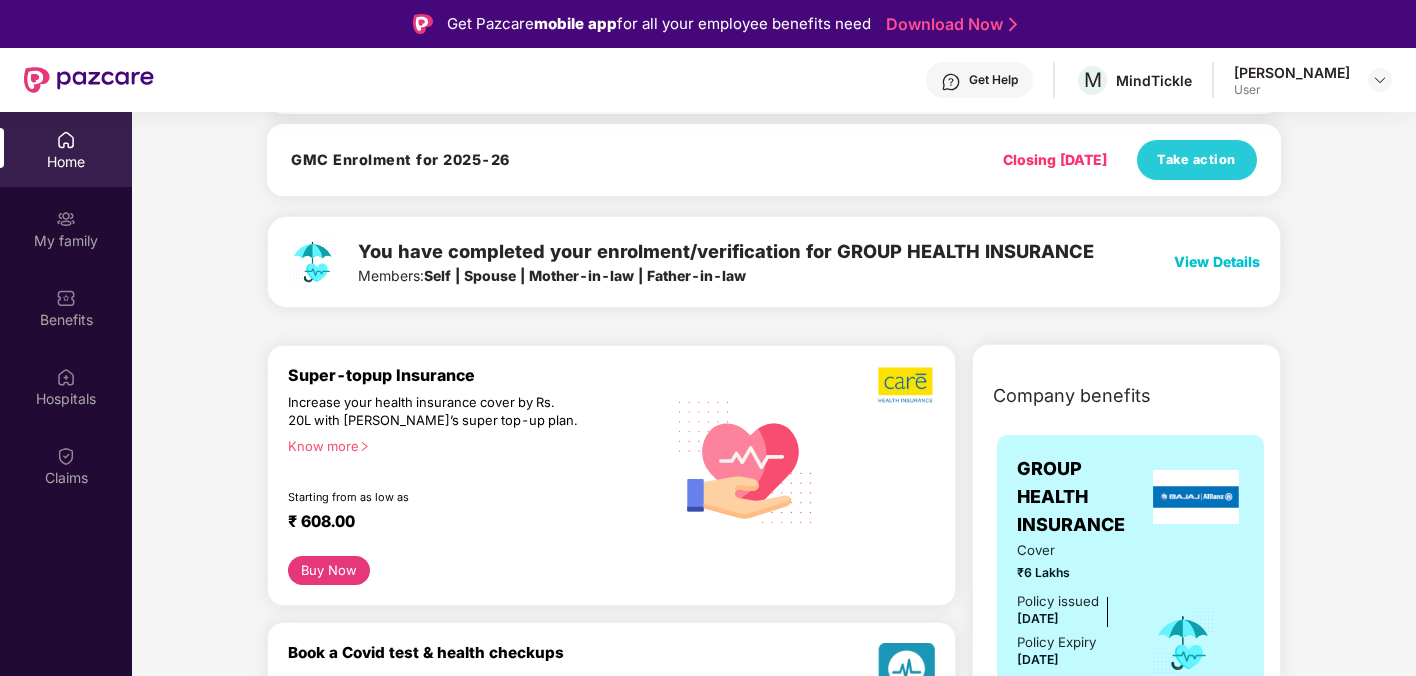 scroll, scrollTop: 305, scrollLeft: 0, axis: vertical 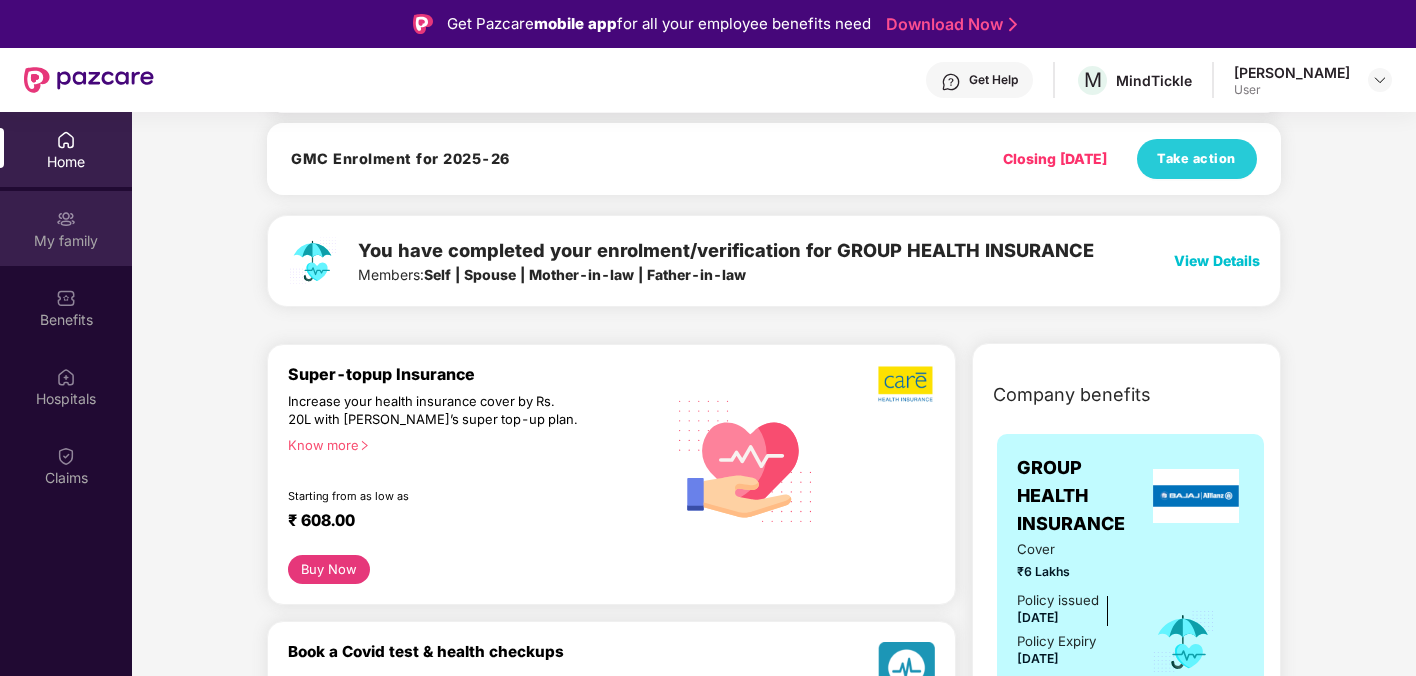 click on "My family" at bounding box center [66, 241] 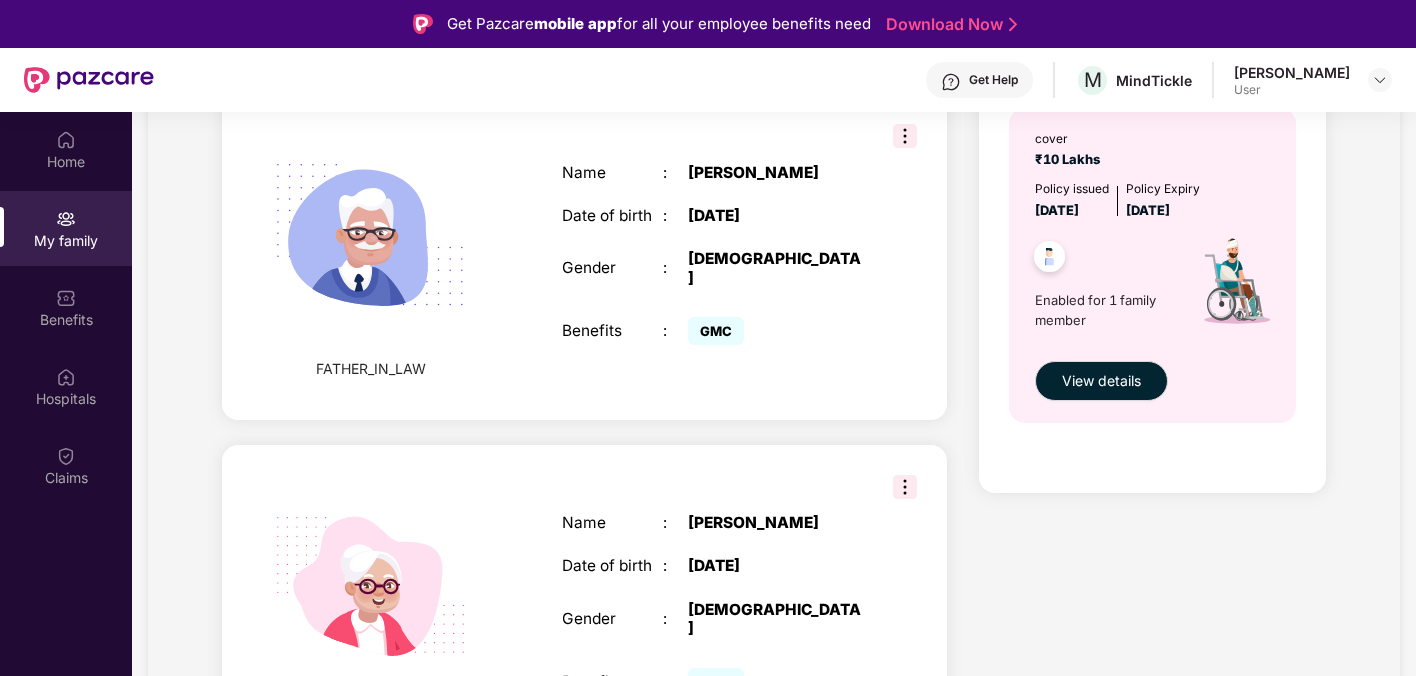 scroll, scrollTop: 1236, scrollLeft: 0, axis: vertical 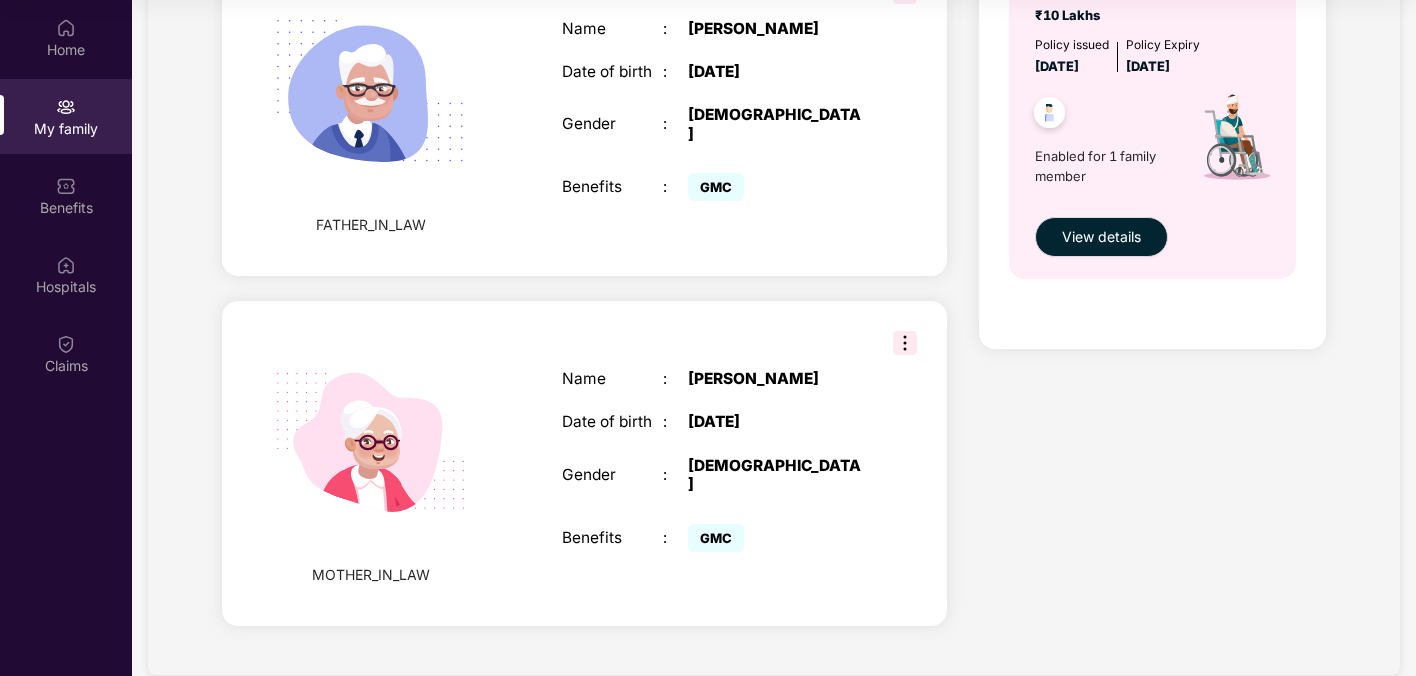 click at bounding box center [905, 343] 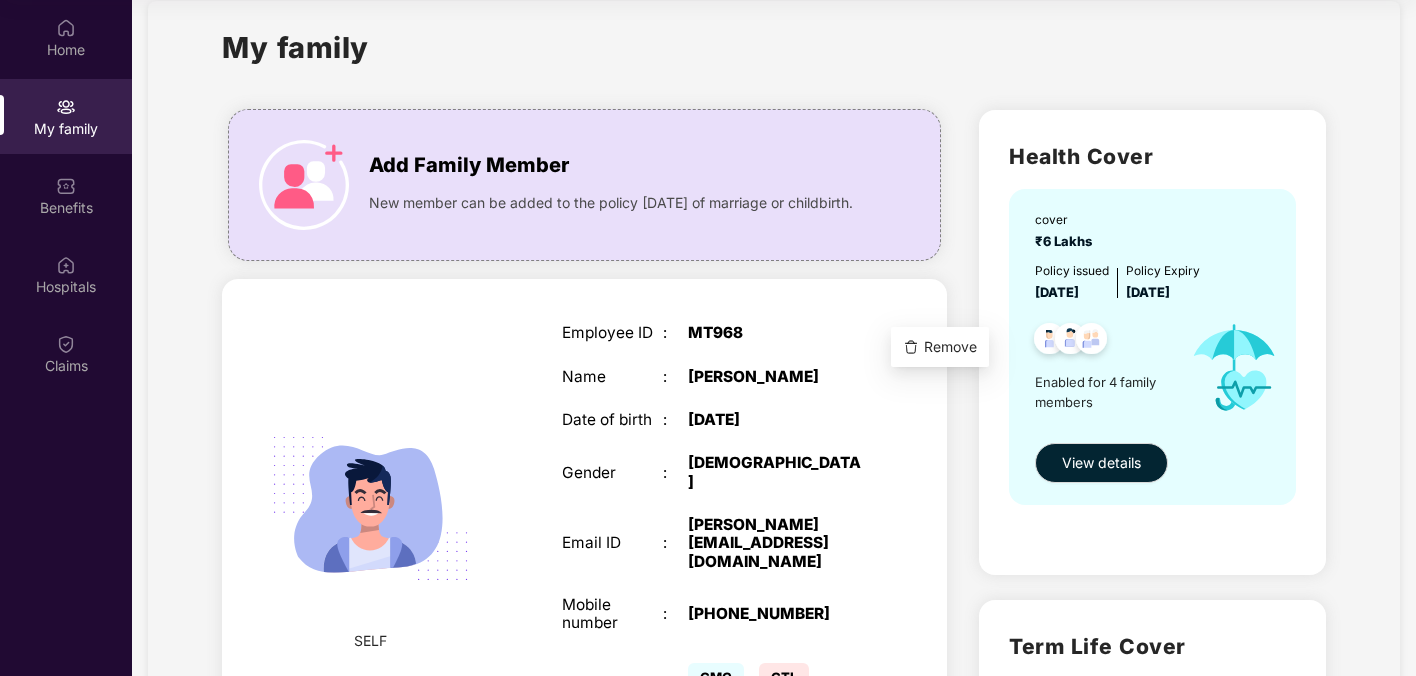 scroll, scrollTop: 0, scrollLeft: 0, axis: both 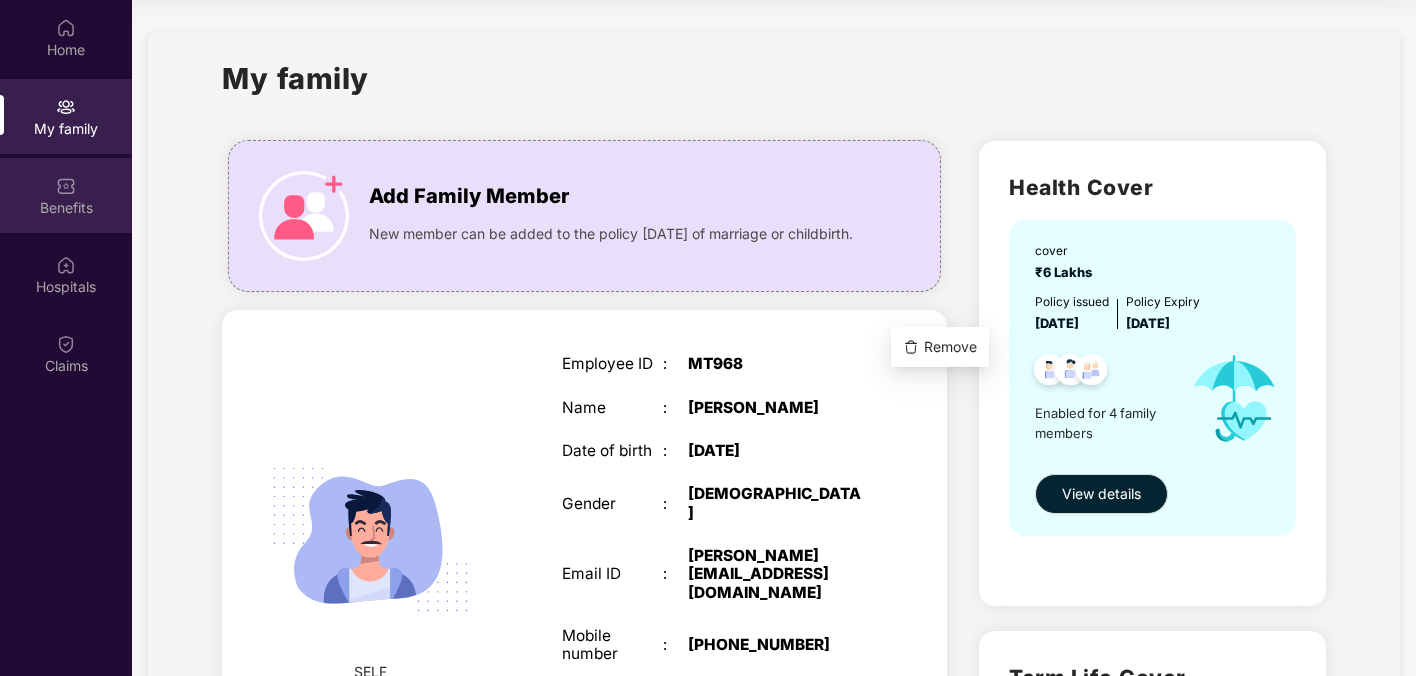 click at bounding box center [66, 186] 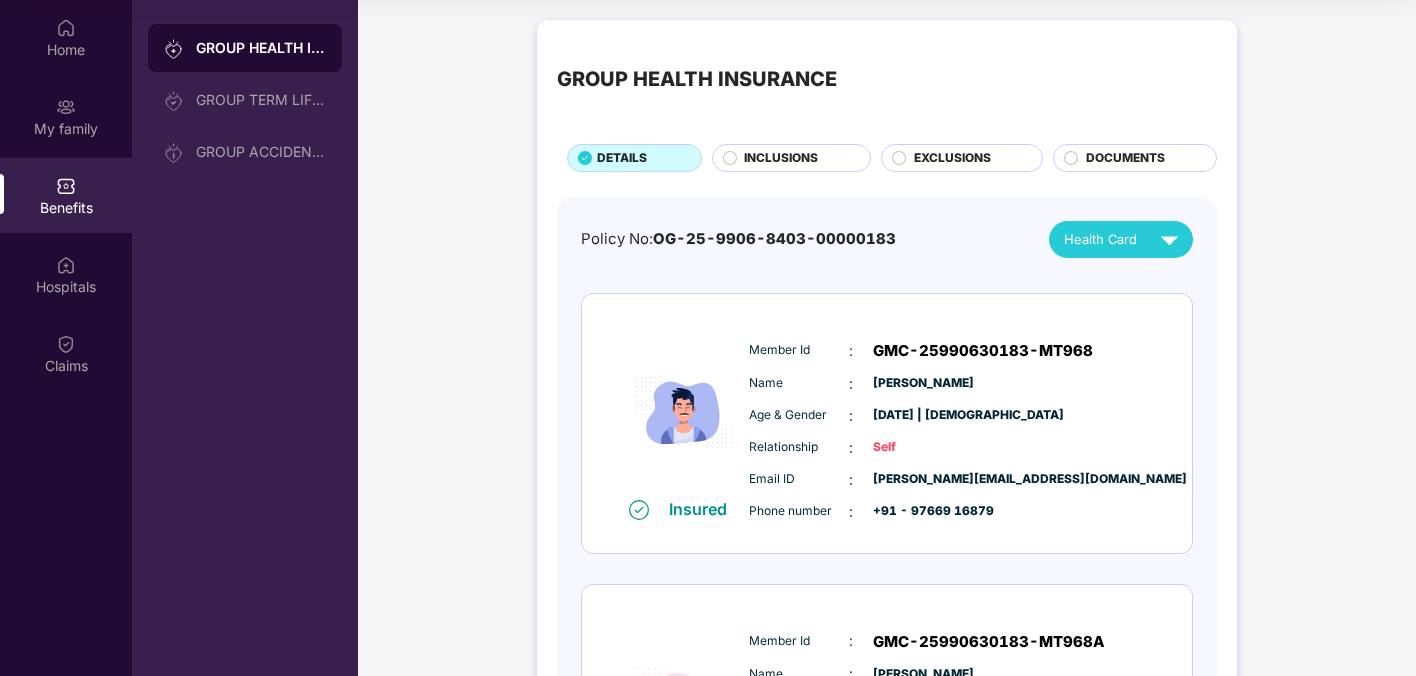 click on "GROUP HEALTH INSURANCE DETAILS INCLUSIONS EXCLUSIONS DOCUMENTS Policy No:  OG-25-9906-8403-00000183 Health Card Insured Member Id : GMC-25990630183-MT968 Name : [PERSON_NAME] Age & Gender : [DATE] | [DEMOGRAPHIC_DATA] Relationship : Self Email ID : [PERSON_NAME][EMAIL_ADDRESS][DOMAIN_NAME] Phone number : +91 - 97669 16879 Insured Member Id : GMC-25990630183-MT968A Name : [PERSON_NAME] Age & Gender : [DATE] | [DEMOGRAPHIC_DATA] Relationship : Spouse Email ID : [PERSON_NAME][EMAIL_ADDRESS][DOMAIN_NAME] Phone number : +91 - 97669 16879 Insured Member Id : GMC-25990630183-MT968F Name : [PERSON_NAME] Age & Gender : [DATE] | [DEMOGRAPHIC_DATA] Relationship : Father_in_law Email ID : [PERSON_NAME][EMAIL_ADDRESS][DOMAIN_NAME] Phone number : +91 - 97669 16879 Insured Member Id : GMC-25990630183-MT968G Name : [PERSON_NAME] Age & Gender : [DATE] | [DEMOGRAPHIC_DATA] Relationship : Mother_in_law Email ID : [PERSON_NAME][EMAIL_ADDRESS][DOMAIN_NAME] Phone number : +91 - 97669 16879" at bounding box center [887, 769] 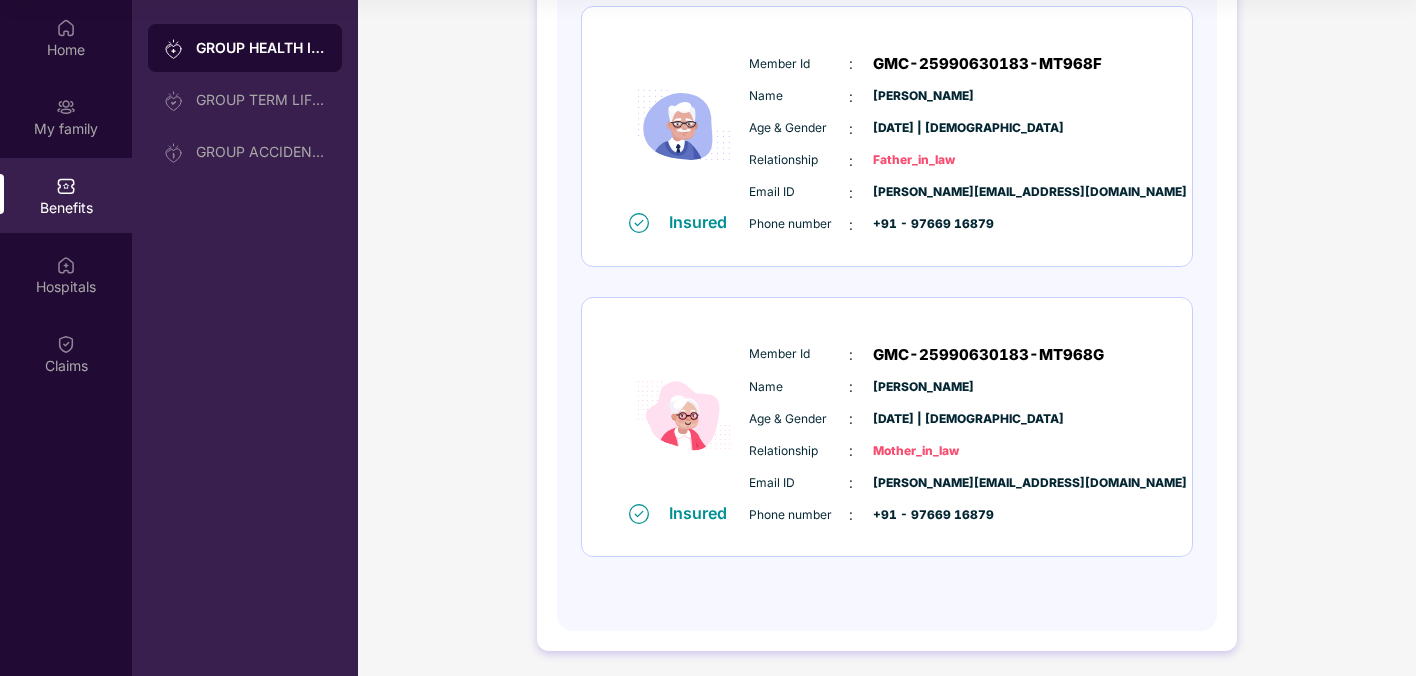 scroll, scrollTop: 873, scrollLeft: 0, axis: vertical 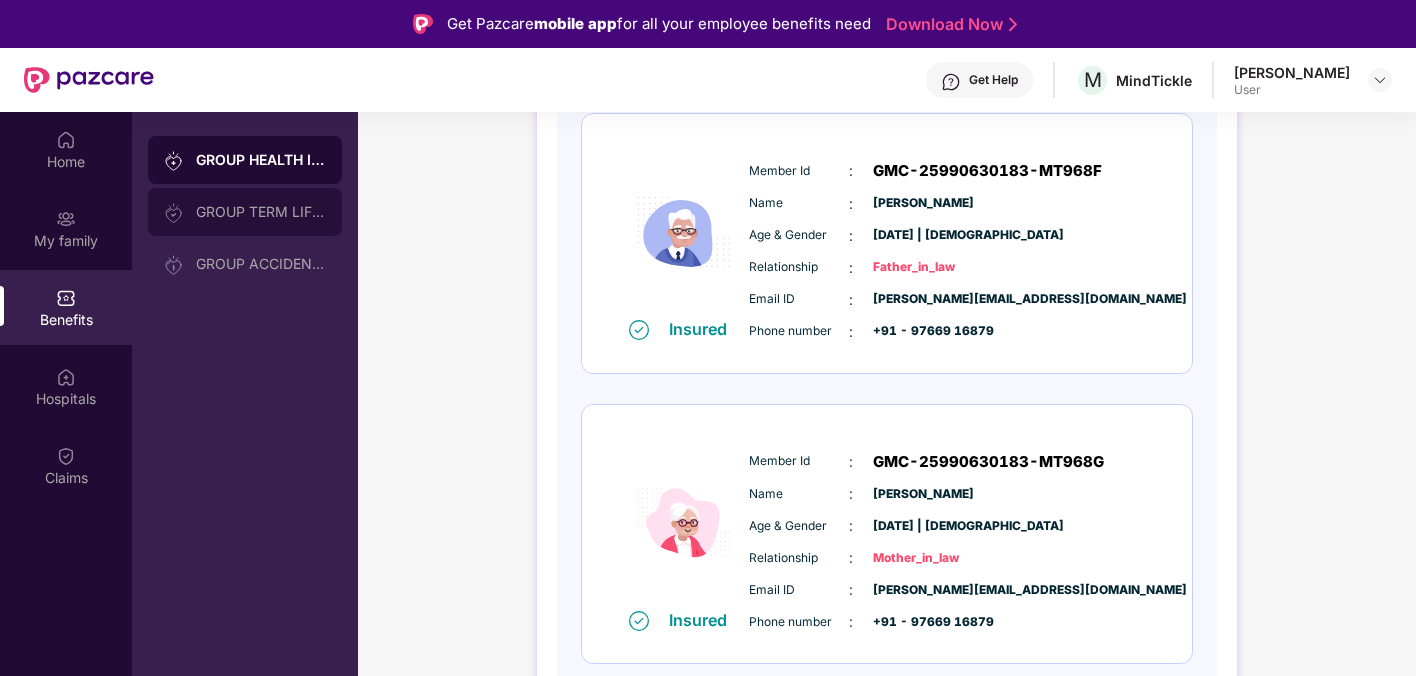 click on "GROUP TERM LIFE INSURANCE" at bounding box center [245, 212] 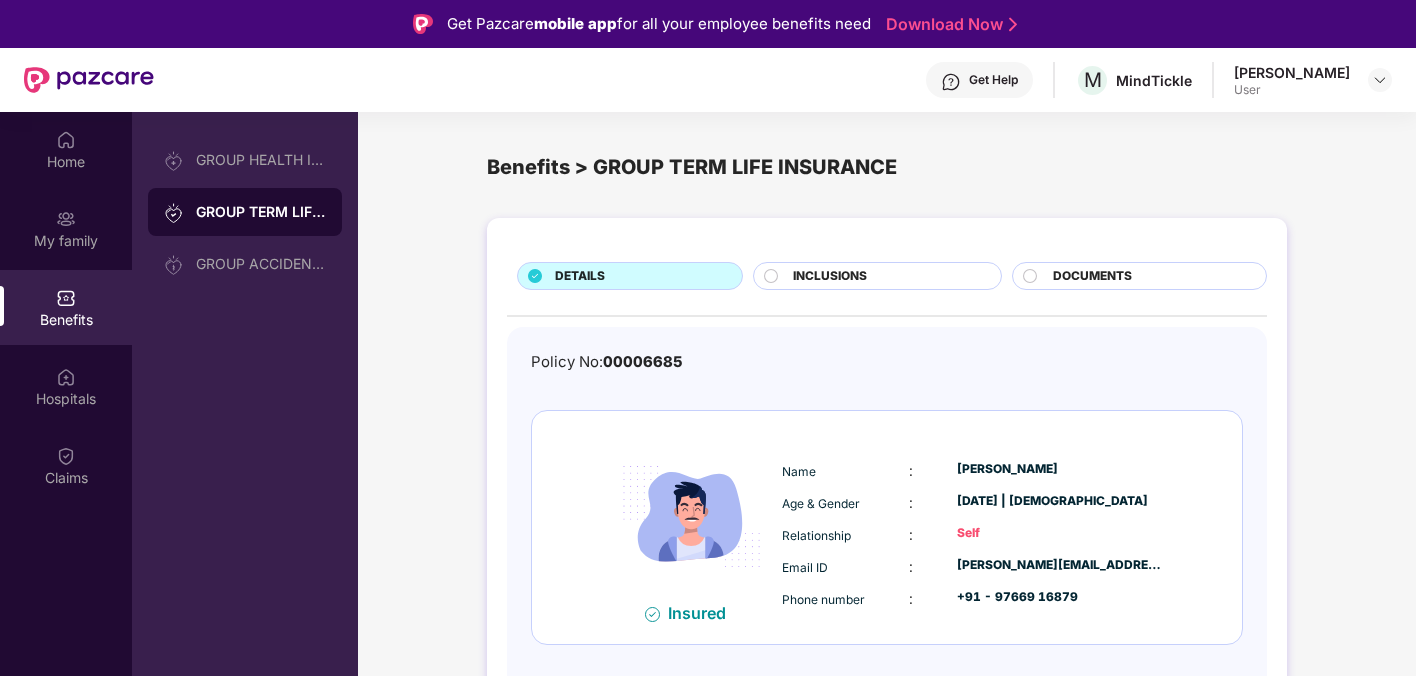 scroll, scrollTop: 112, scrollLeft: 0, axis: vertical 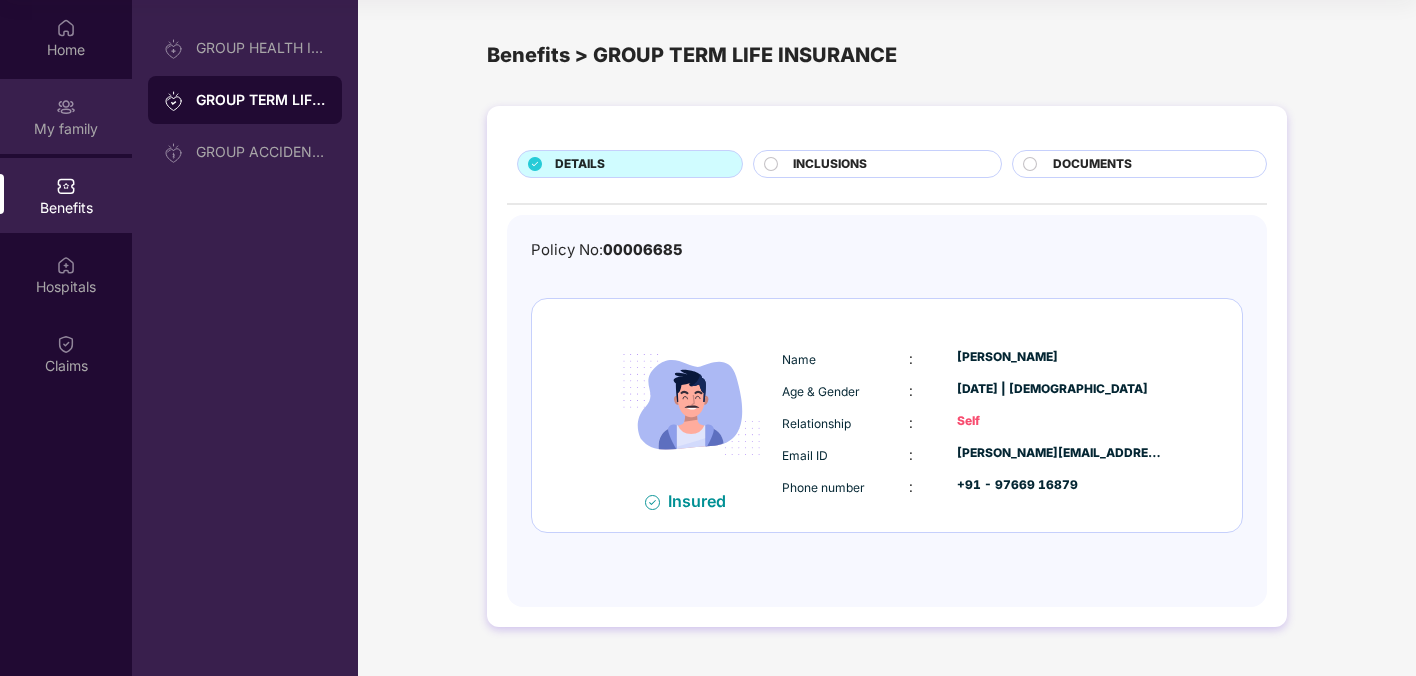 click on "My family" at bounding box center (66, 129) 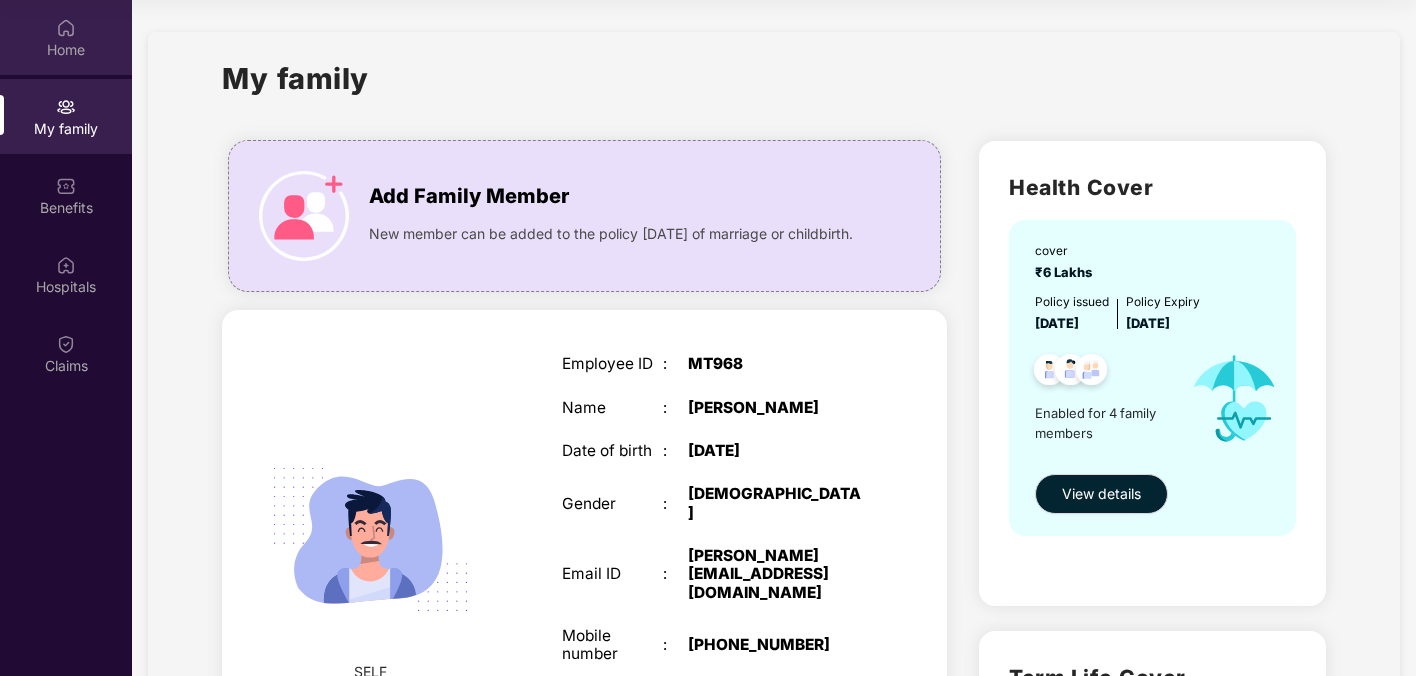 click on "Home" at bounding box center (66, 50) 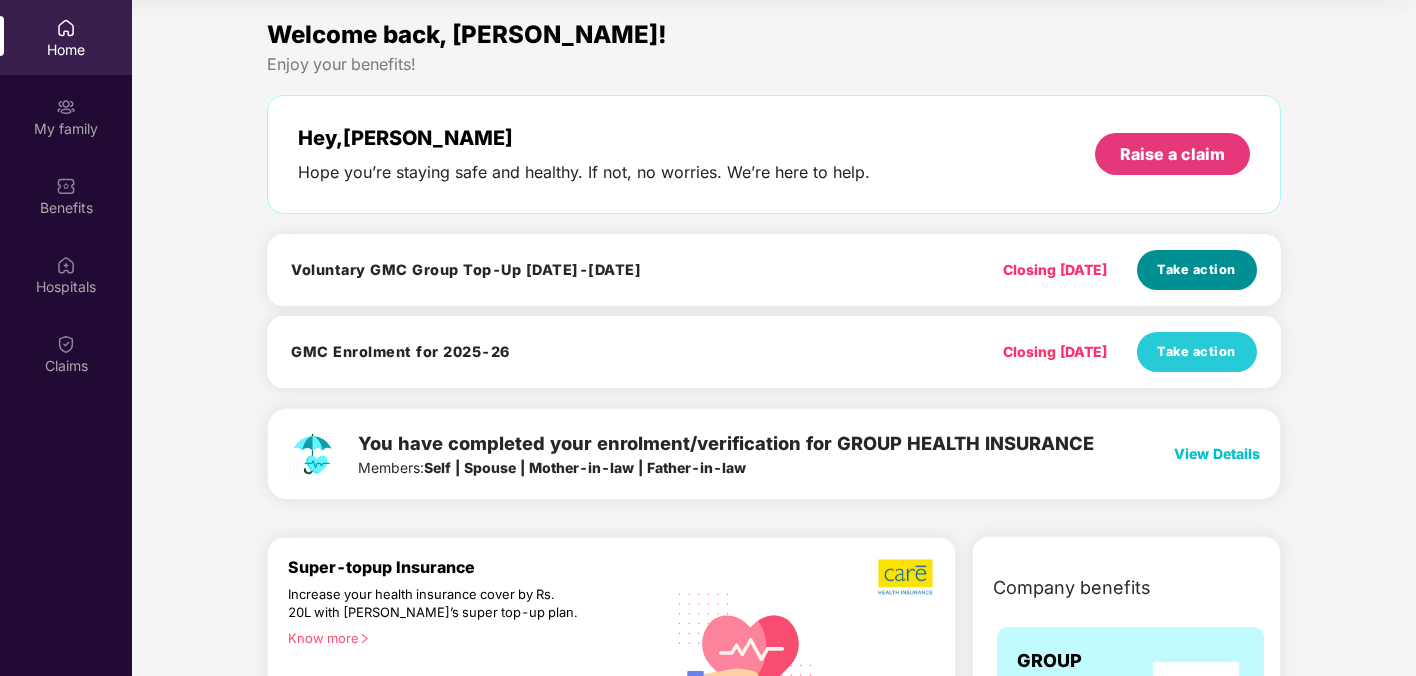click on "Take action" at bounding box center (1196, 270) 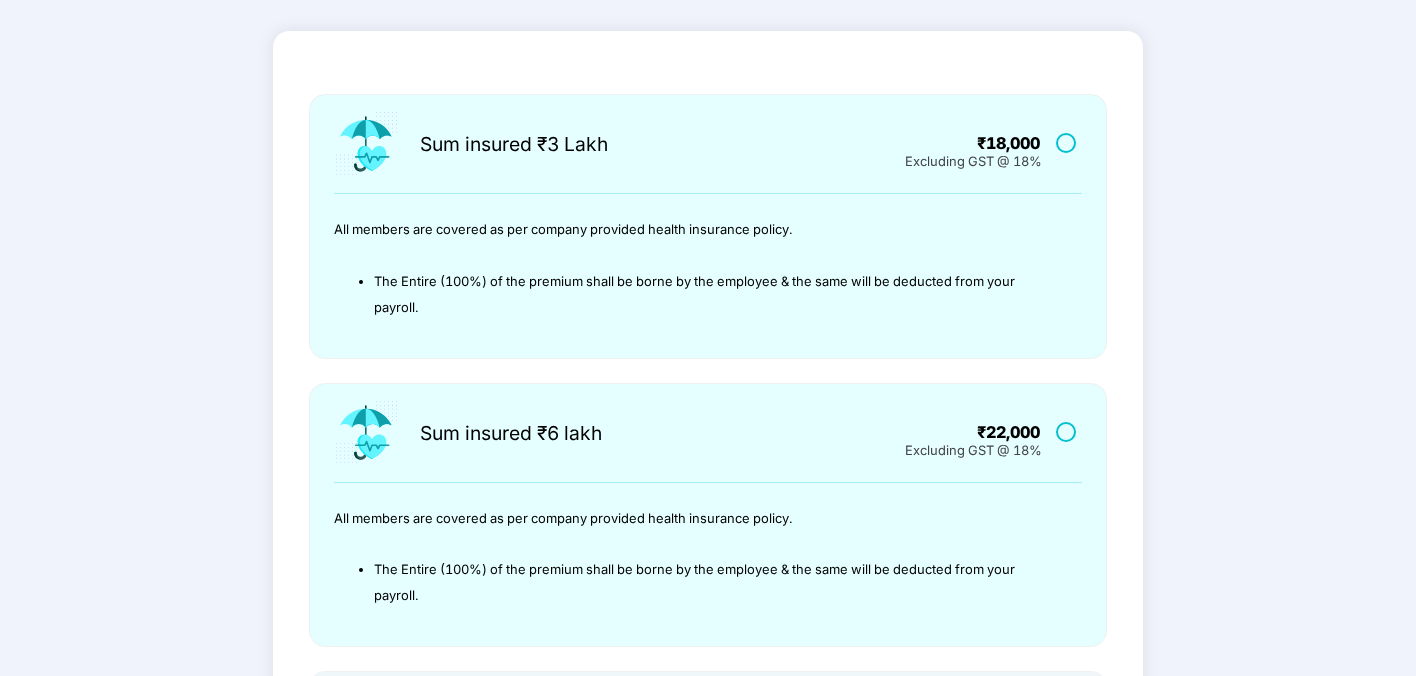 scroll, scrollTop: 132, scrollLeft: 0, axis: vertical 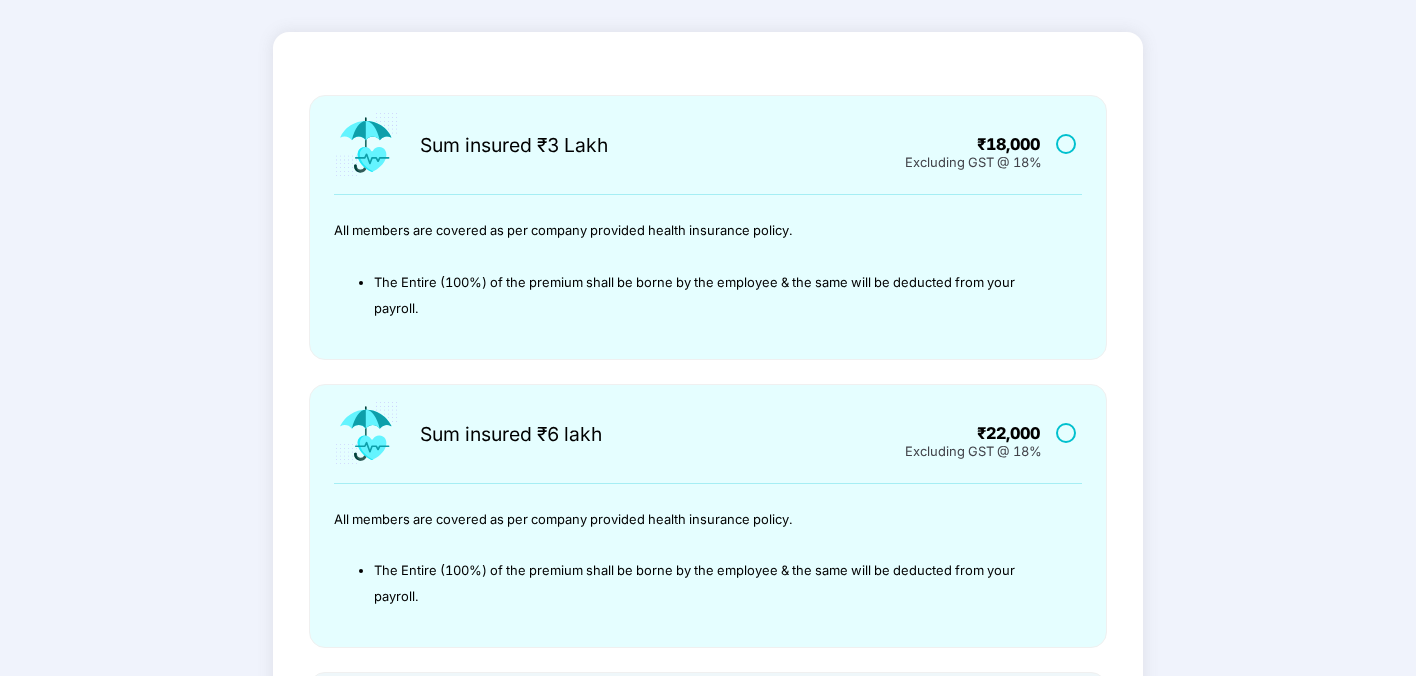 click at bounding box center (1068, 432) 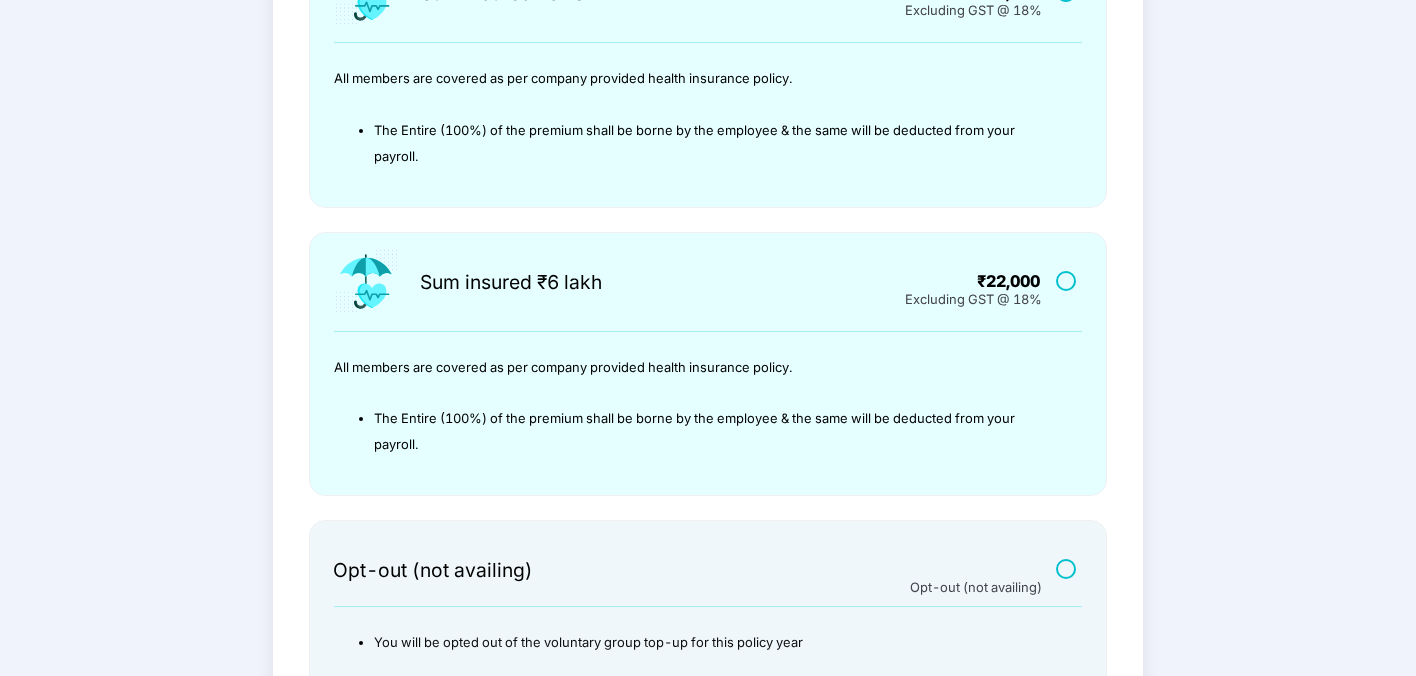 scroll, scrollTop: 454, scrollLeft: 0, axis: vertical 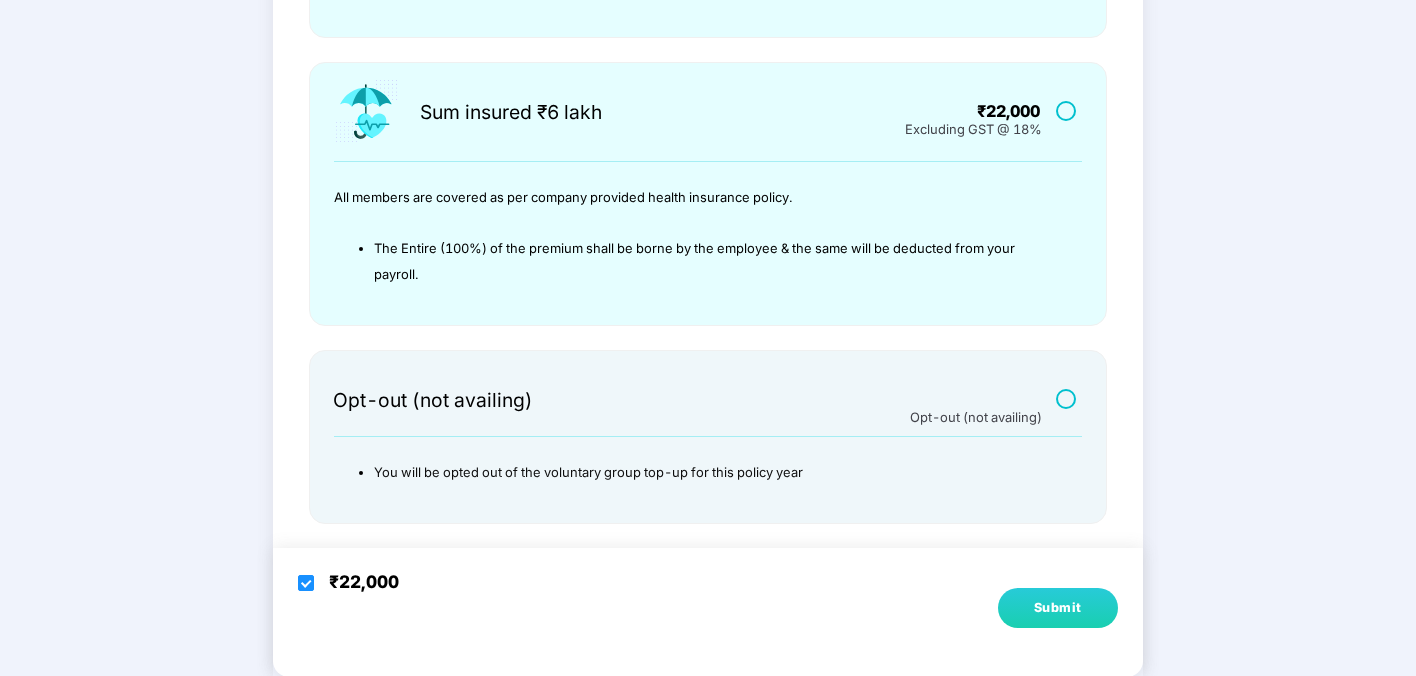 click on "Submit" at bounding box center [1058, 608] 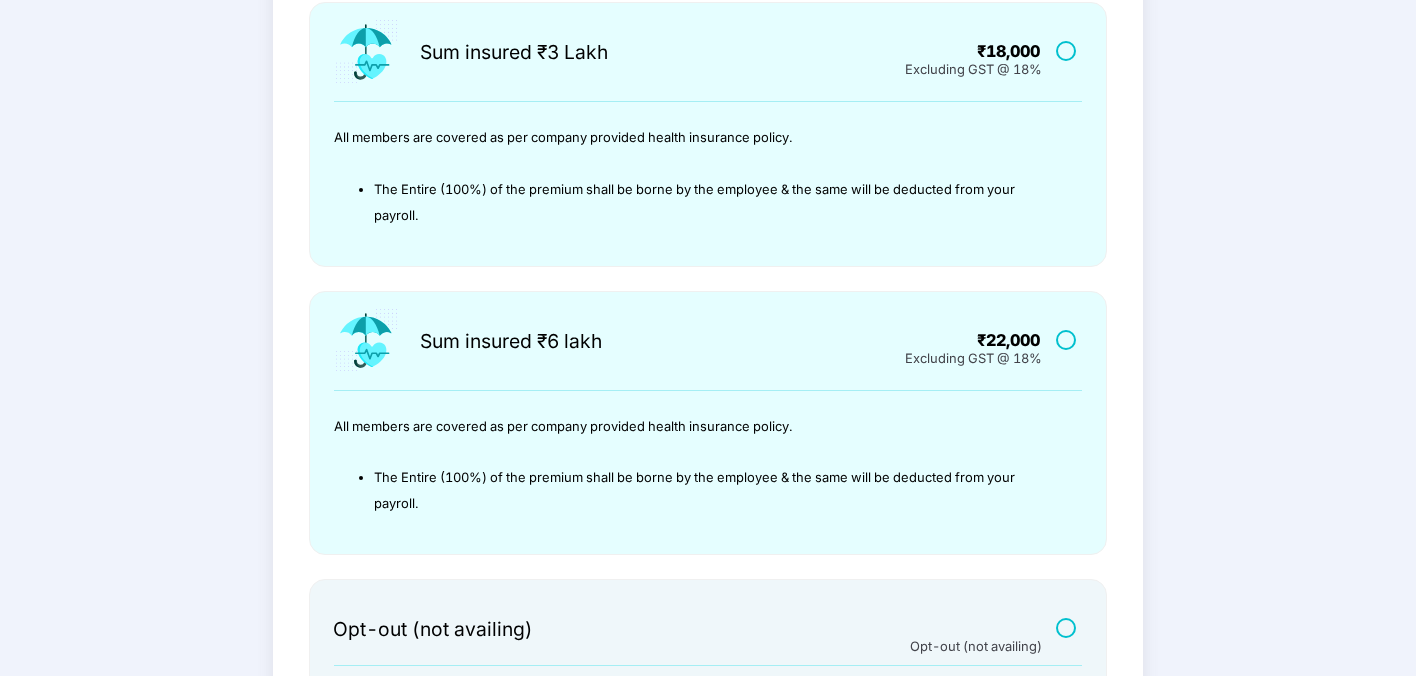 scroll, scrollTop: 0, scrollLeft: 0, axis: both 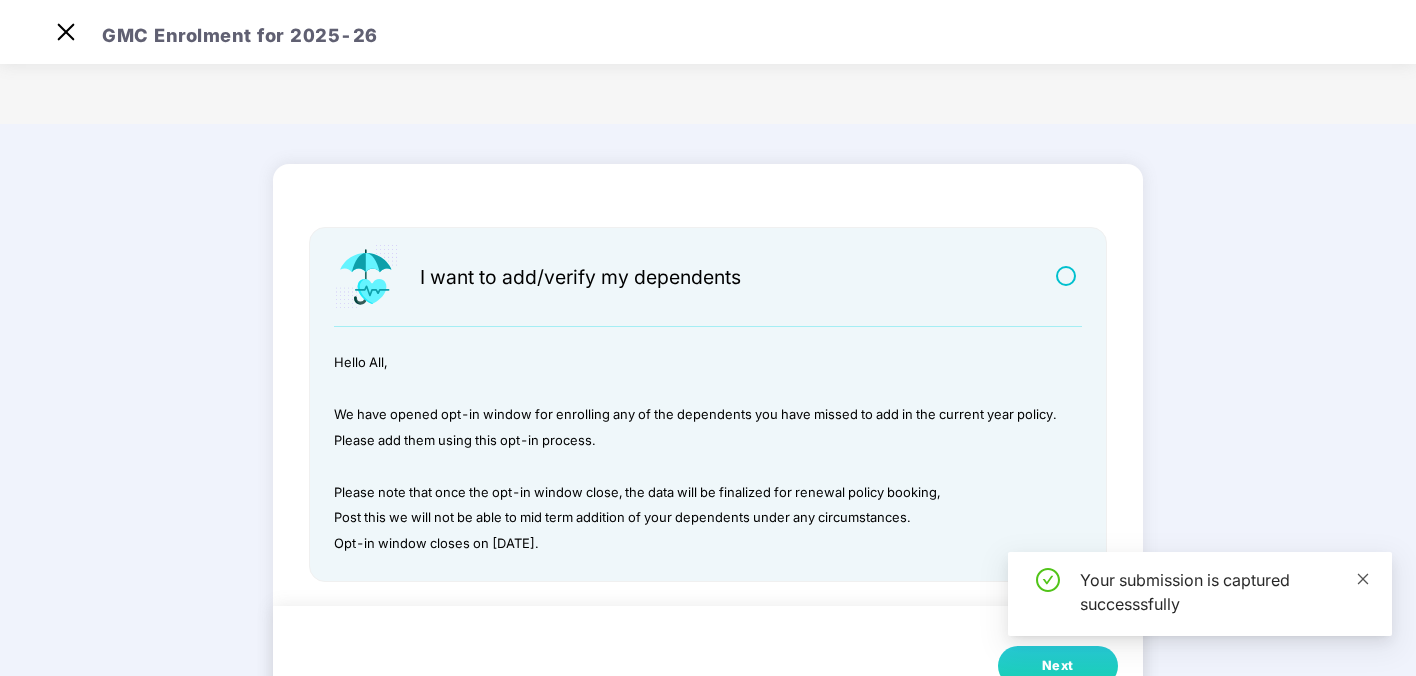 click 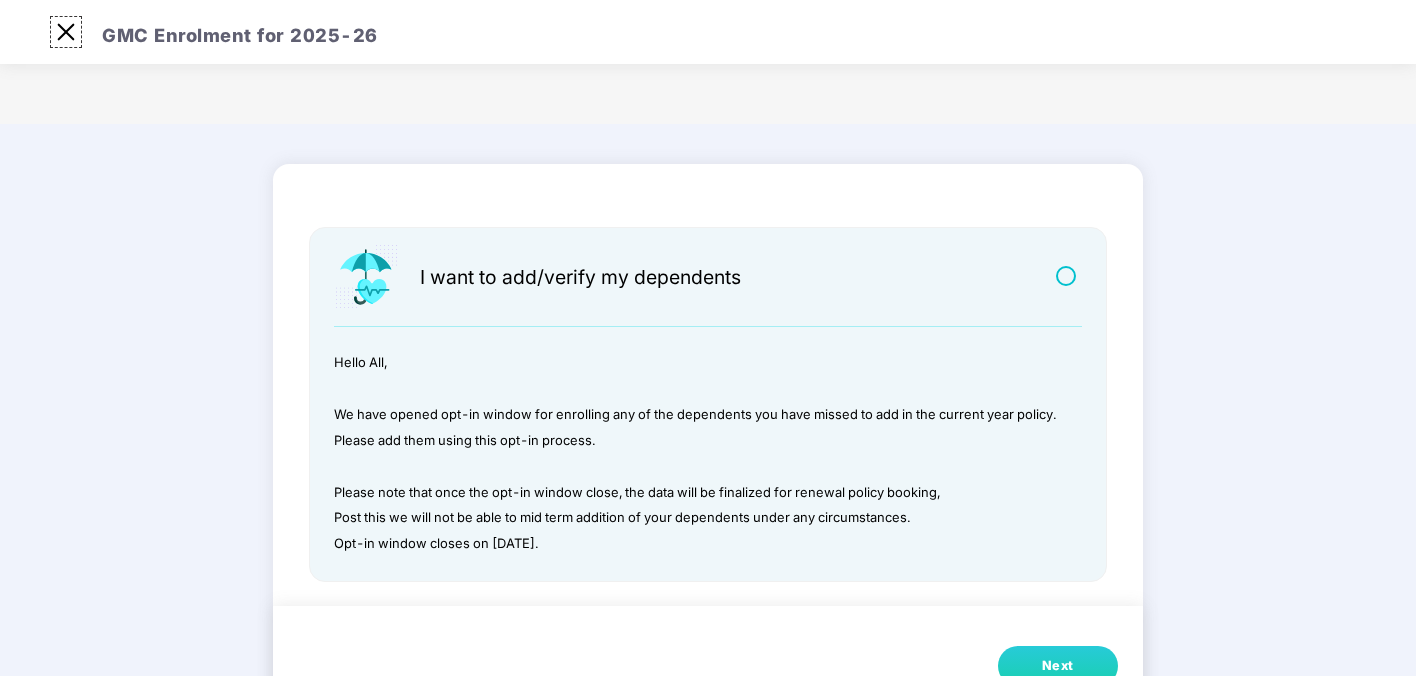 click at bounding box center [66, 32] 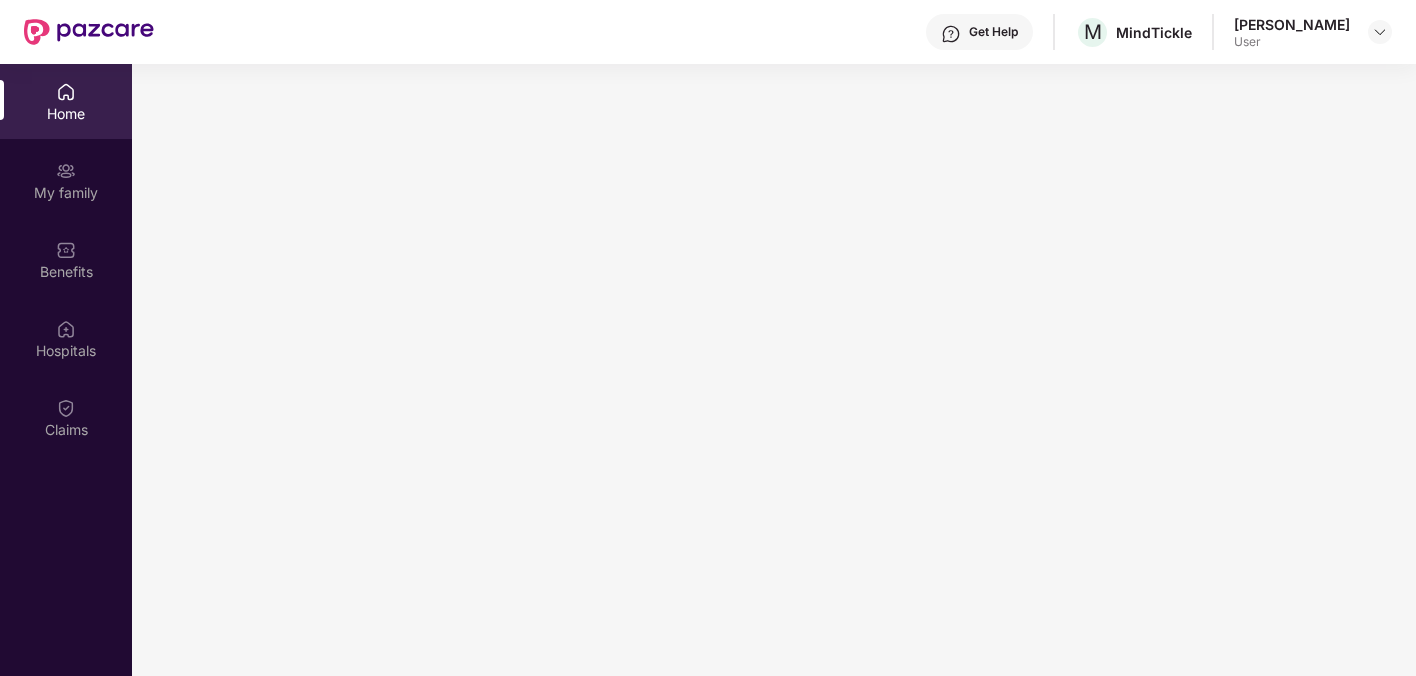 scroll, scrollTop: 112, scrollLeft: 0, axis: vertical 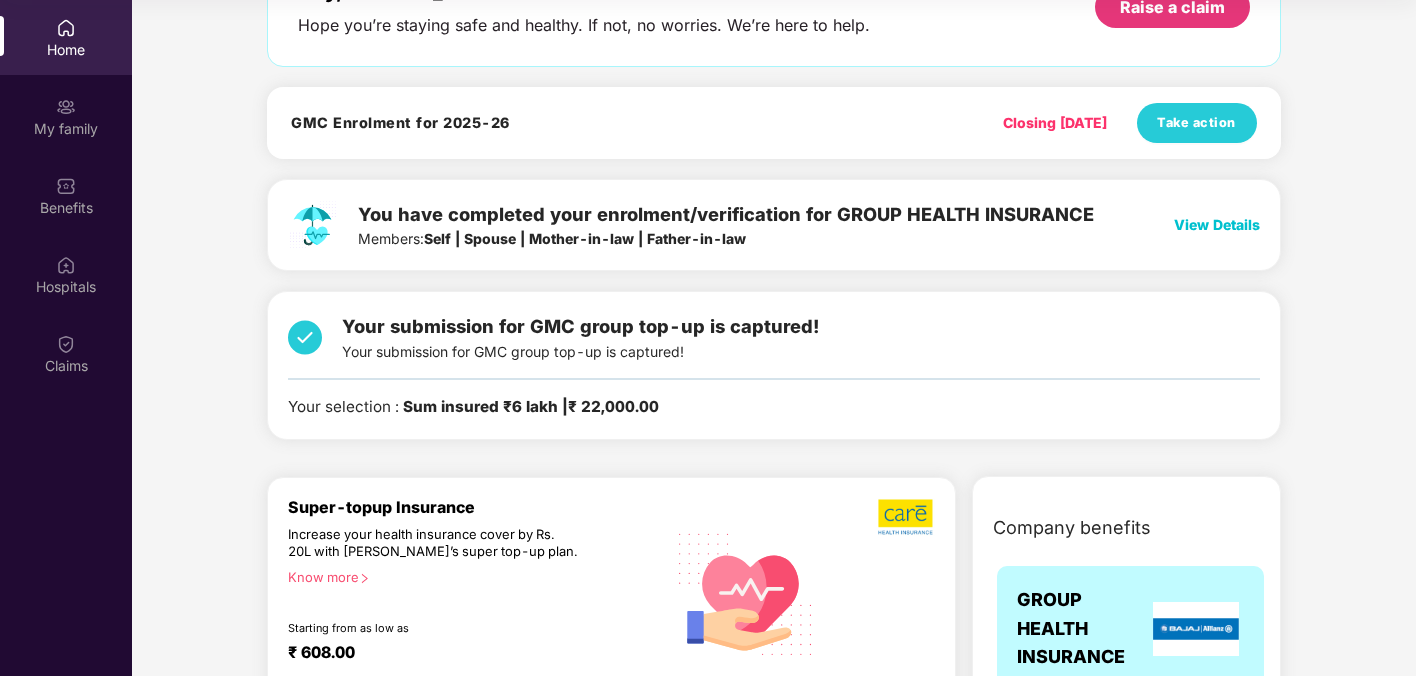 click on "View Details" at bounding box center [1217, 225] 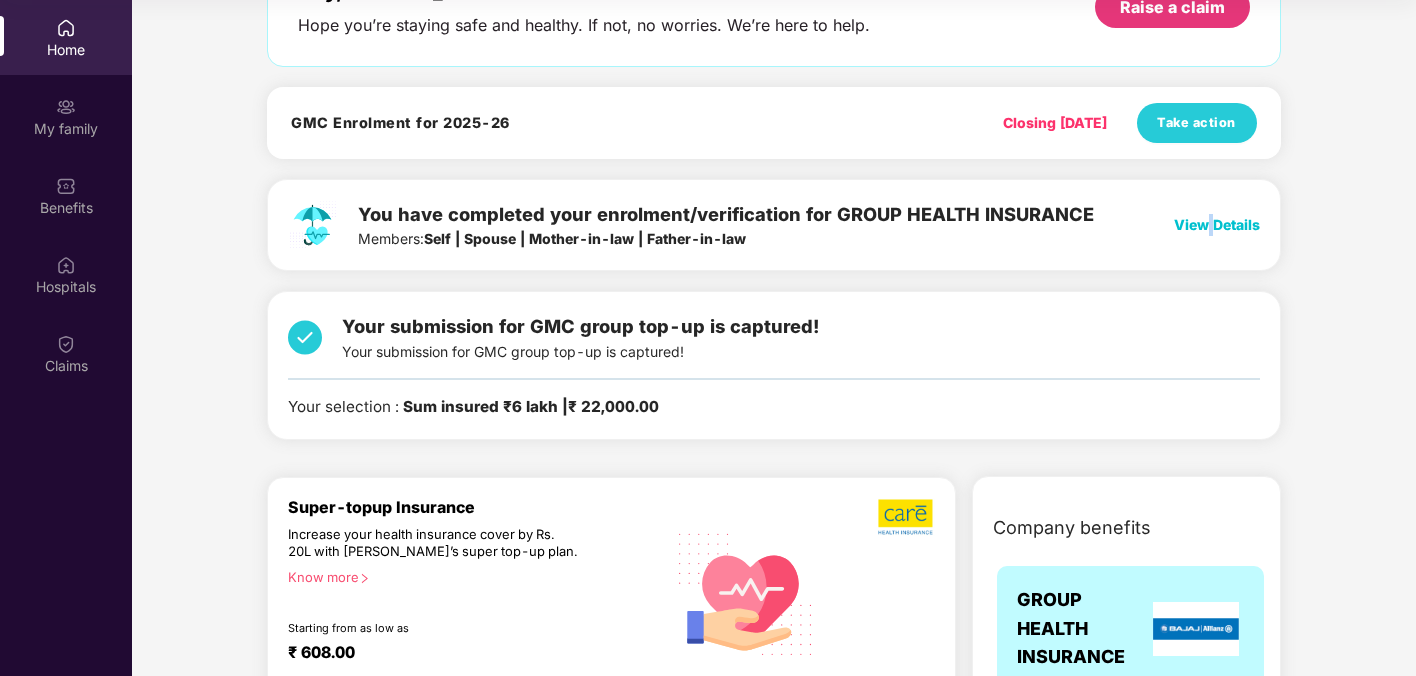 click on "View Details" at bounding box center (1217, 225) 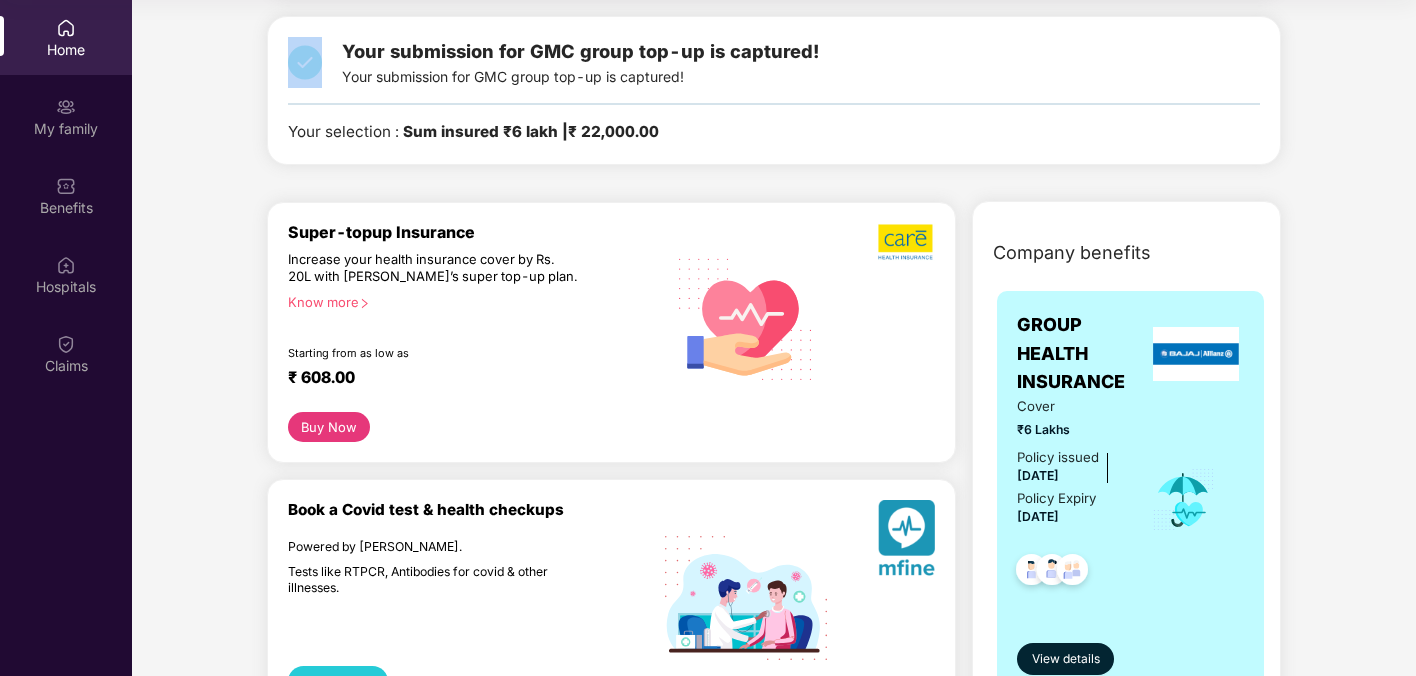 scroll, scrollTop: 423, scrollLeft: 0, axis: vertical 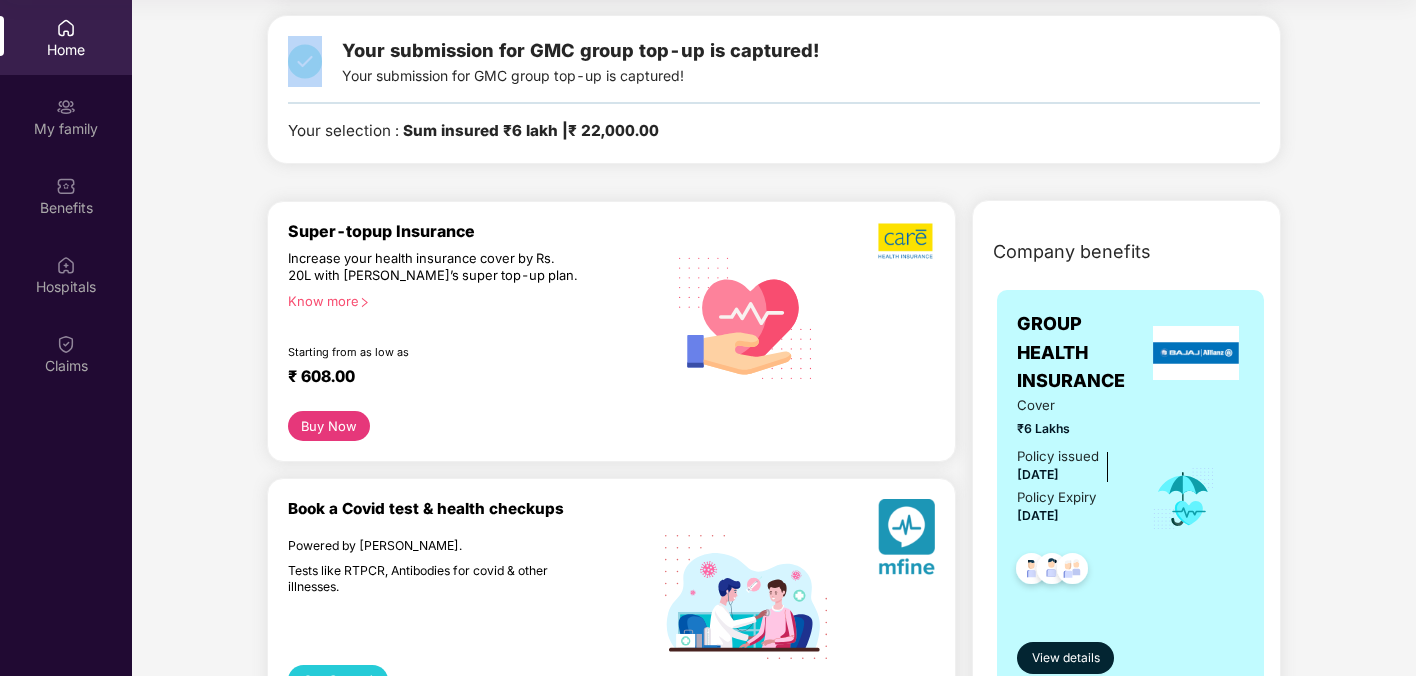 click on "Know more" at bounding box center (470, 300) 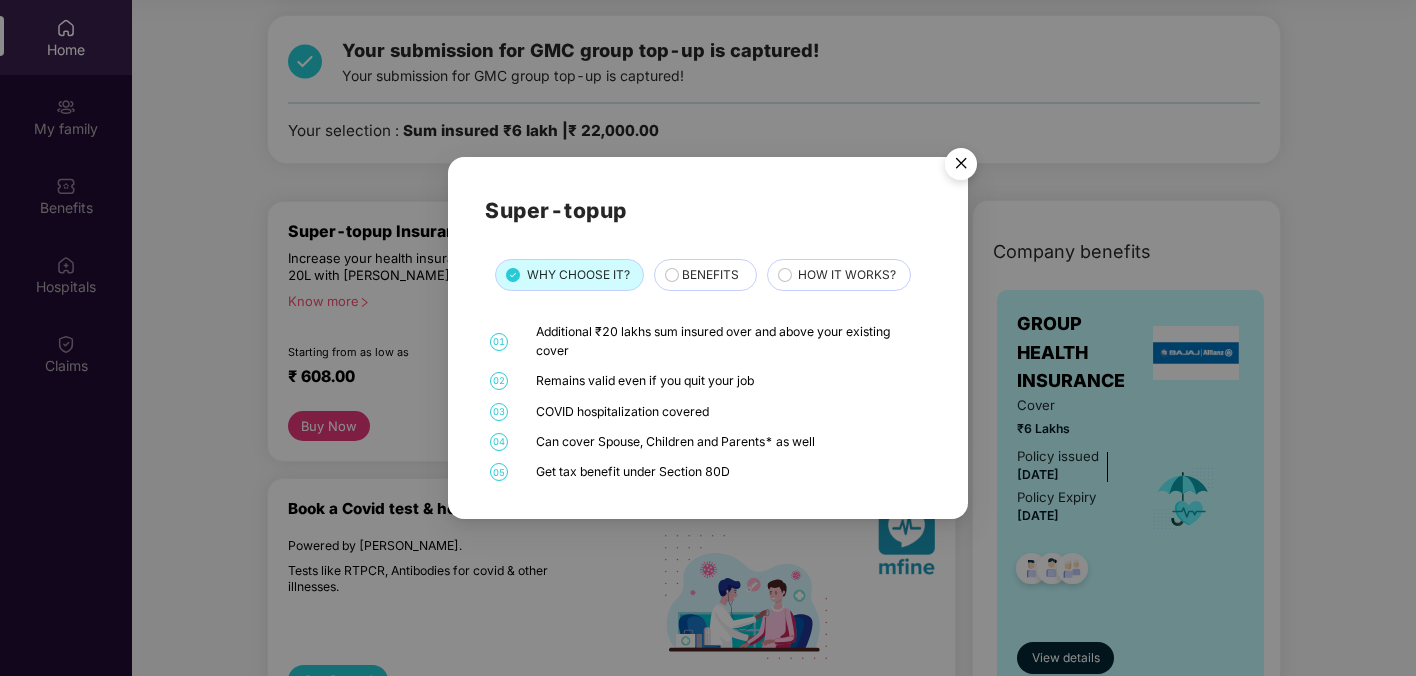 click at bounding box center (961, 167) 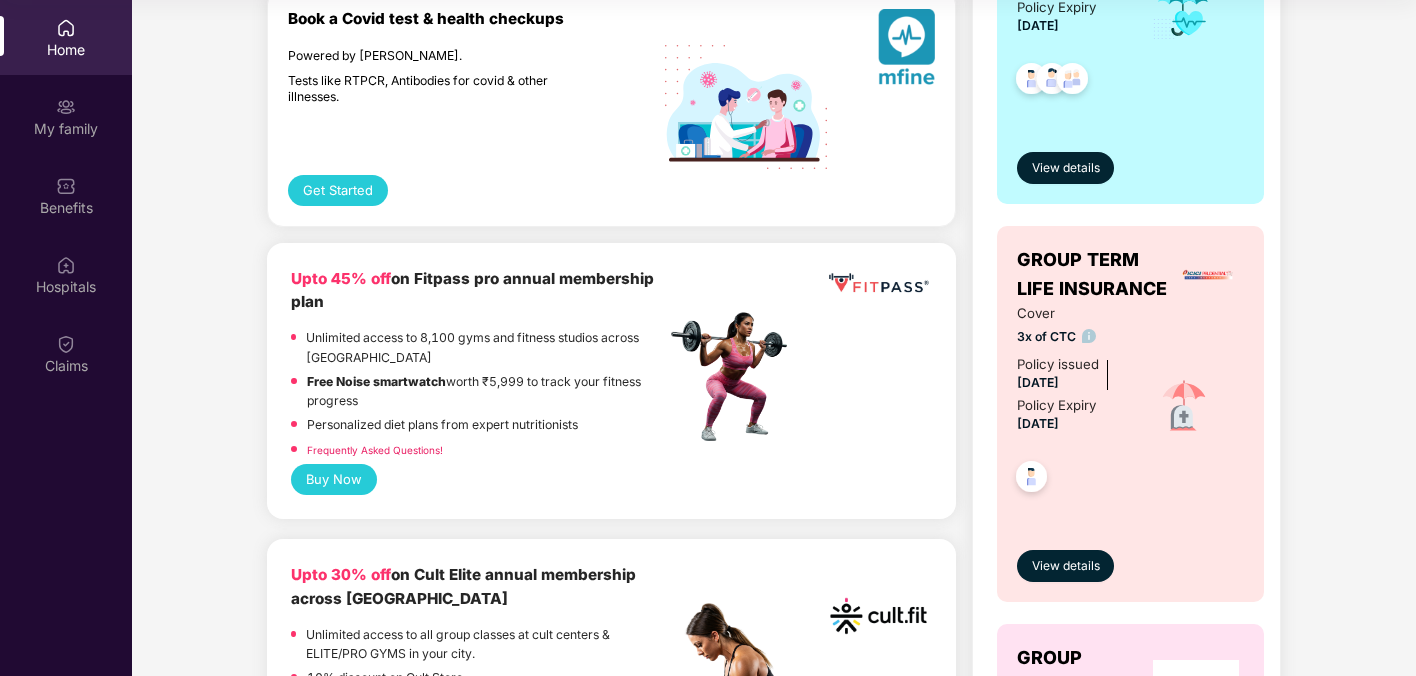 scroll, scrollTop: 928, scrollLeft: 0, axis: vertical 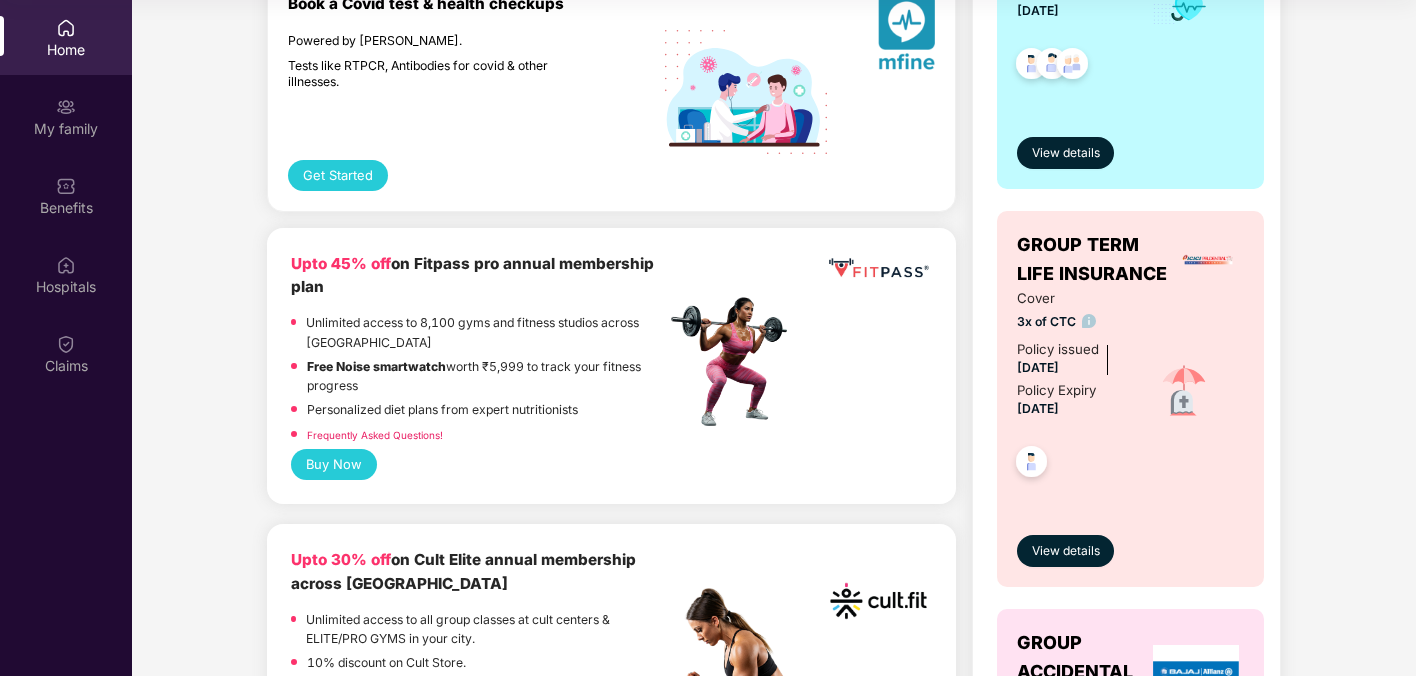 click on "Frequently Asked Questions!" at bounding box center (375, 435) 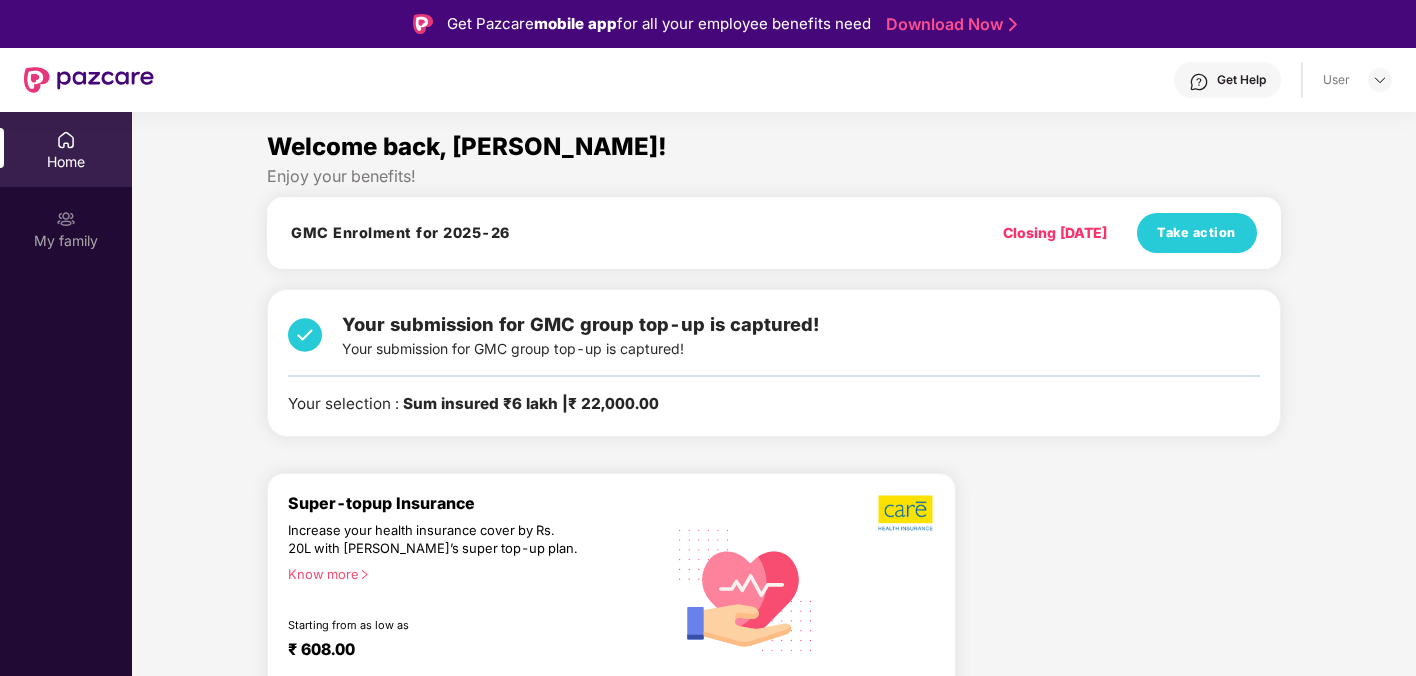 scroll, scrollTop: 112, scrollLeft: 0, axis: vertical 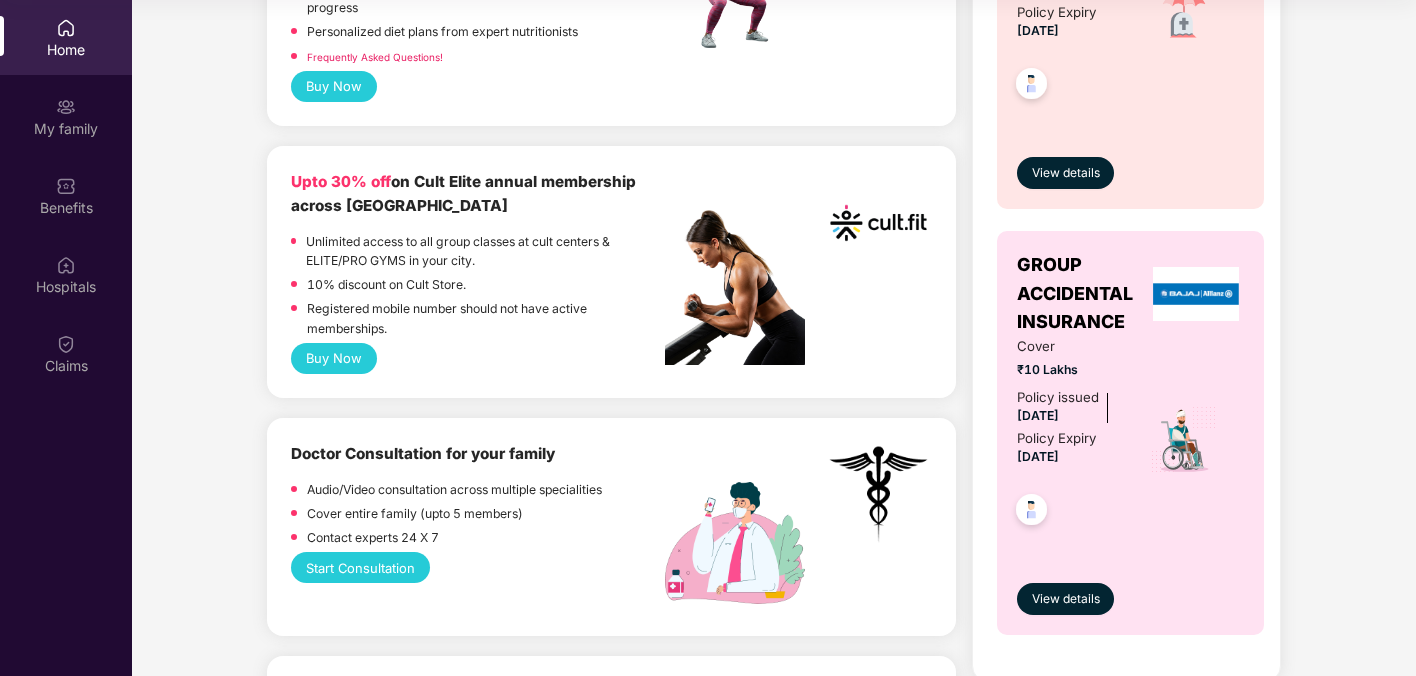 click at bounding box center [878, 223] 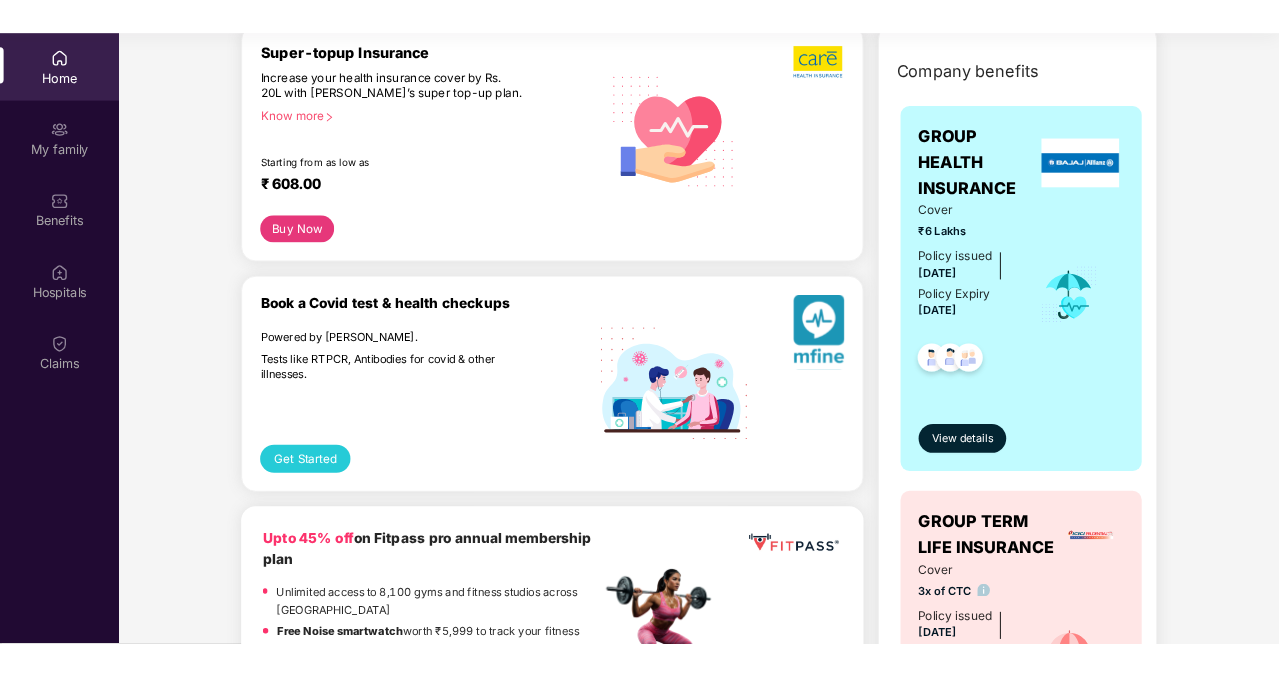 scroll, scrollTop: 629, scrollLeft: 0, axis: vertical 